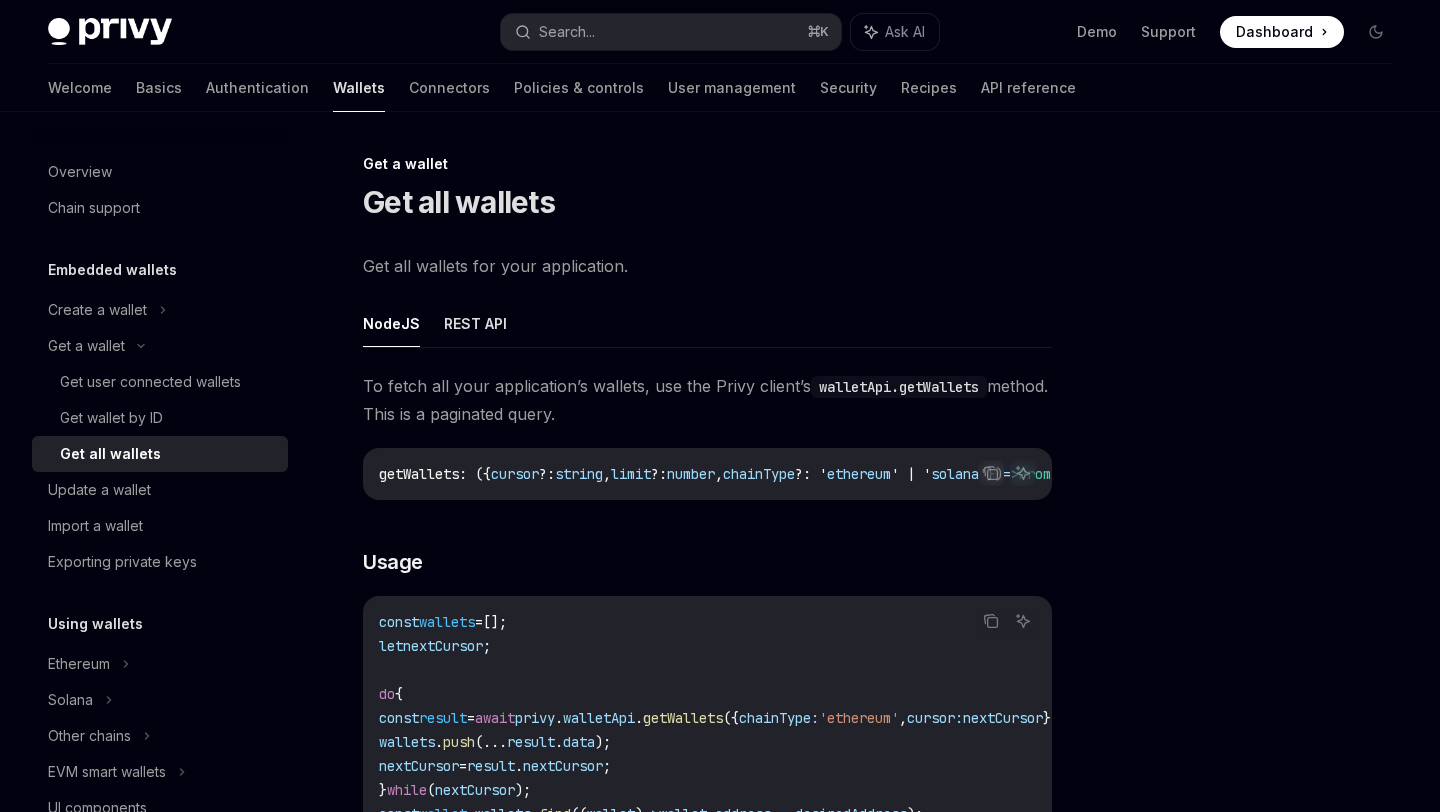 scroll, scrollTop: 0, scrollLeft: 0, axis: both 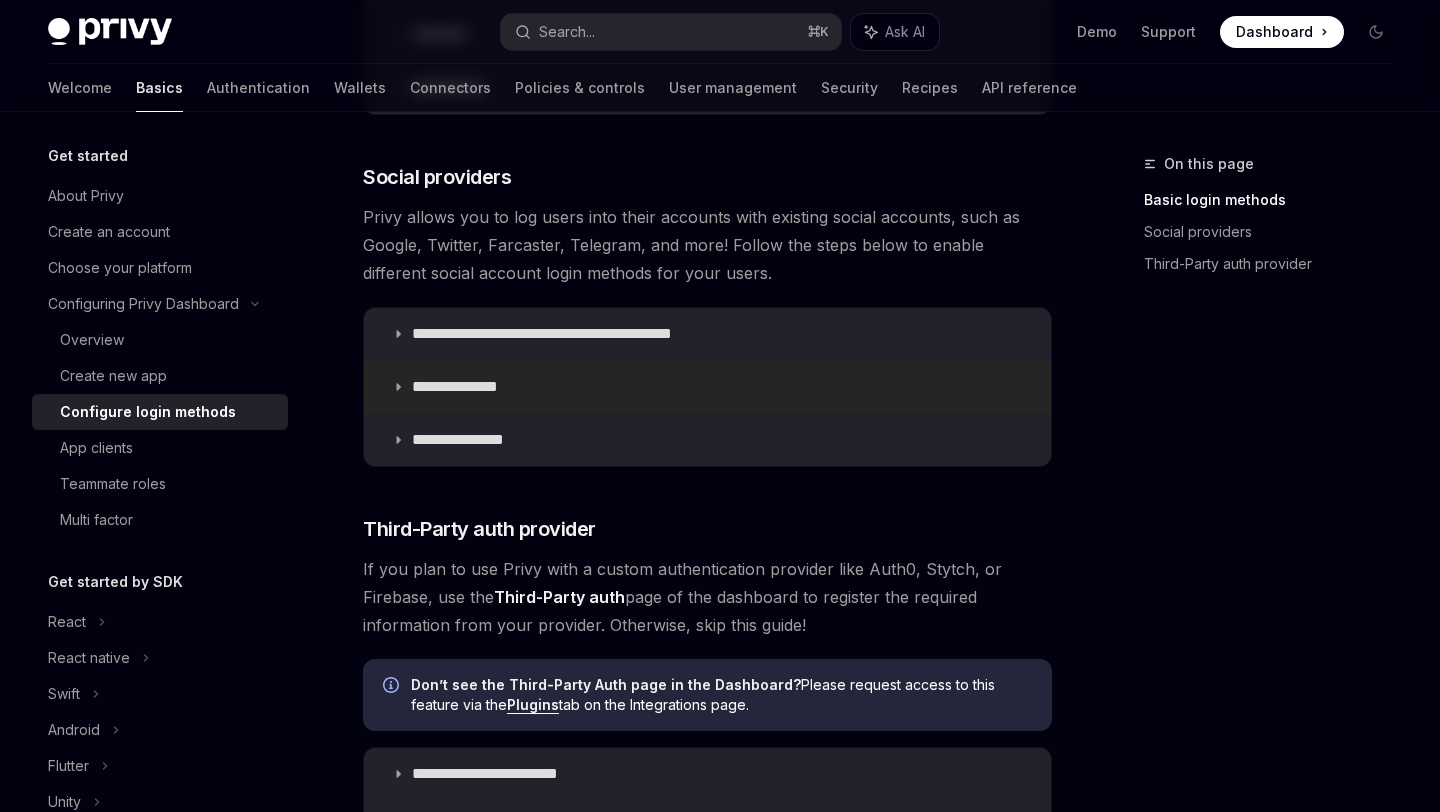 click on "**********" at bounding box center [707, 387] 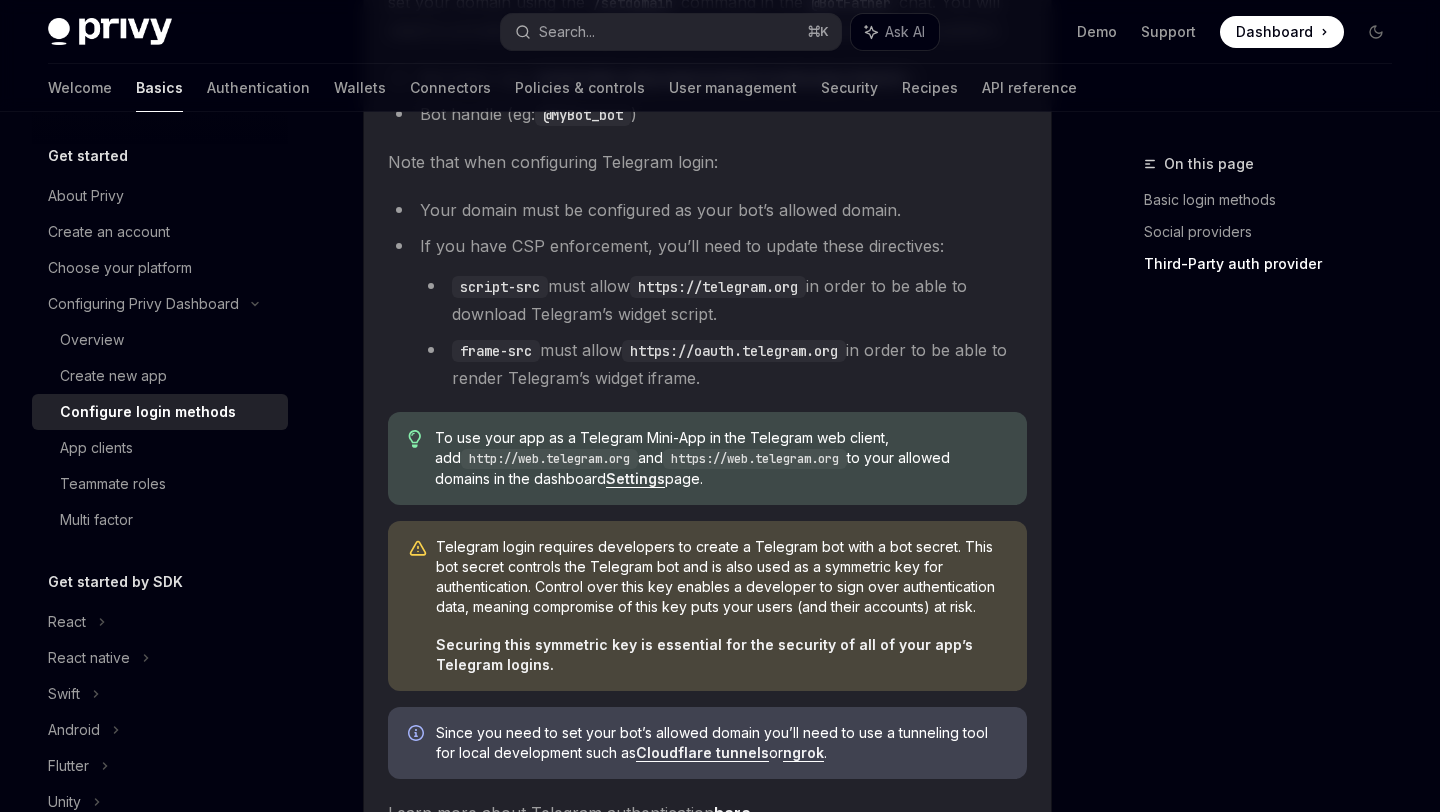 scroll, scrollTop: 1157, scrollLeft: 0, axis: vertical 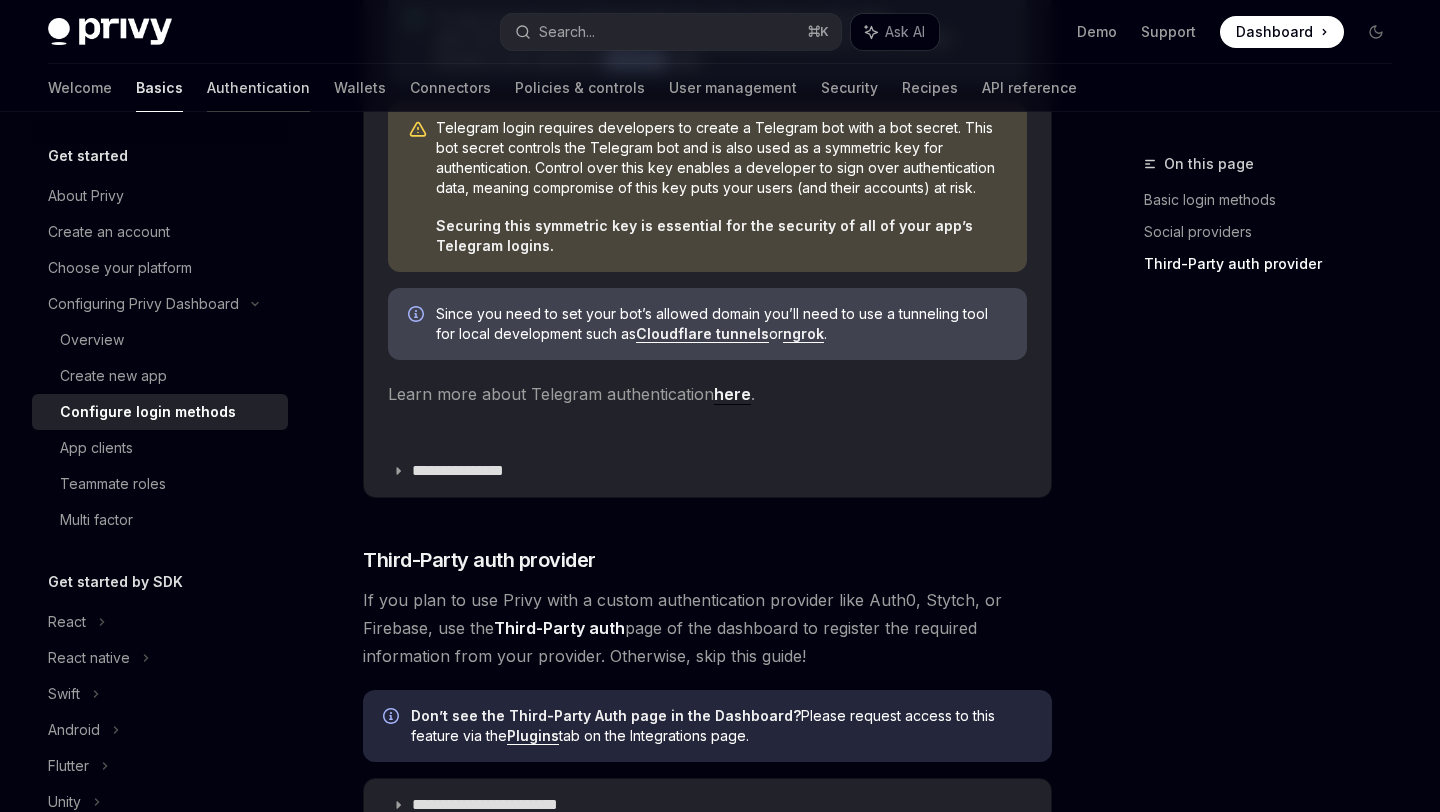 click on "Authentication" at bounding box center (258, 88) 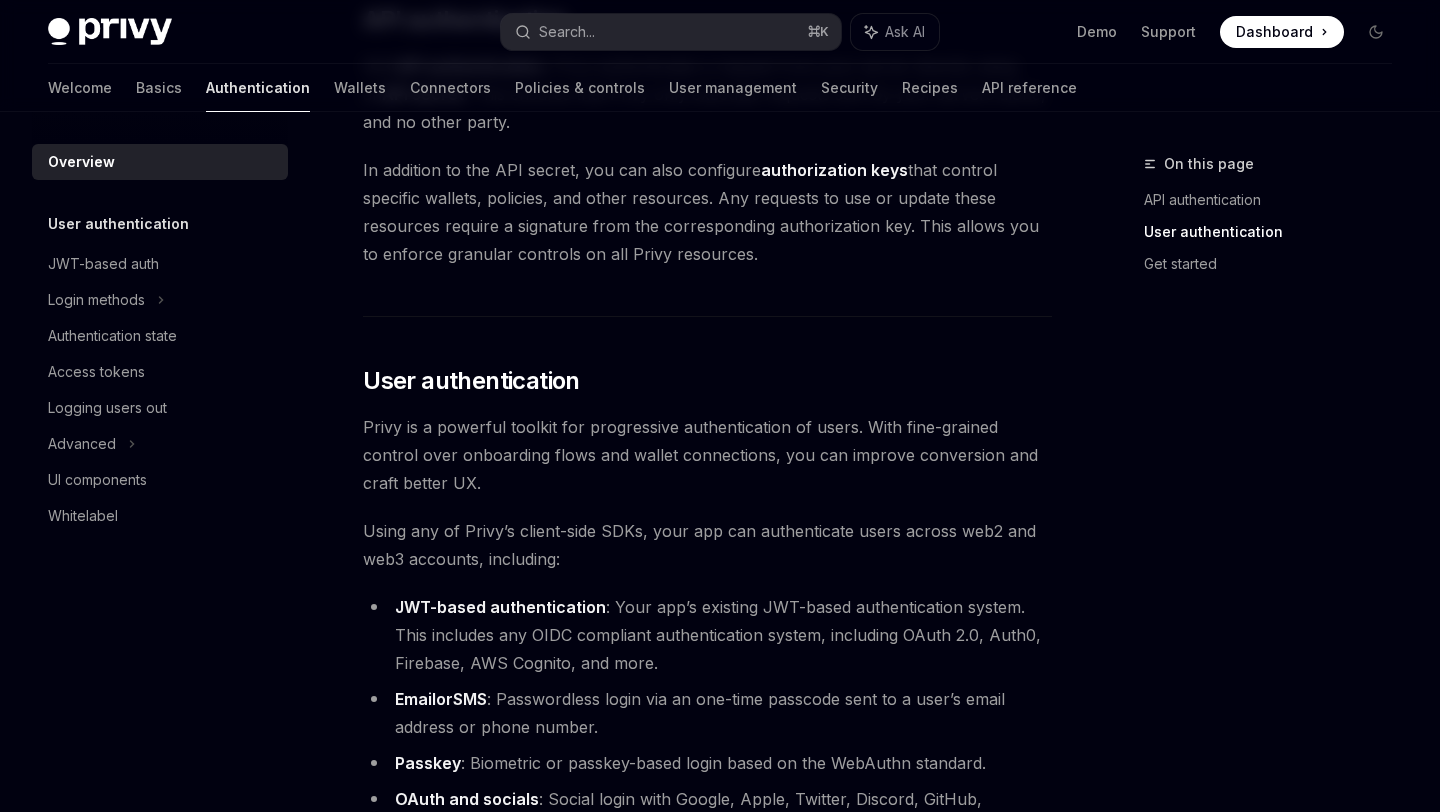 scroll, scrollTop: 0, scrollLeft: 0, axis: both 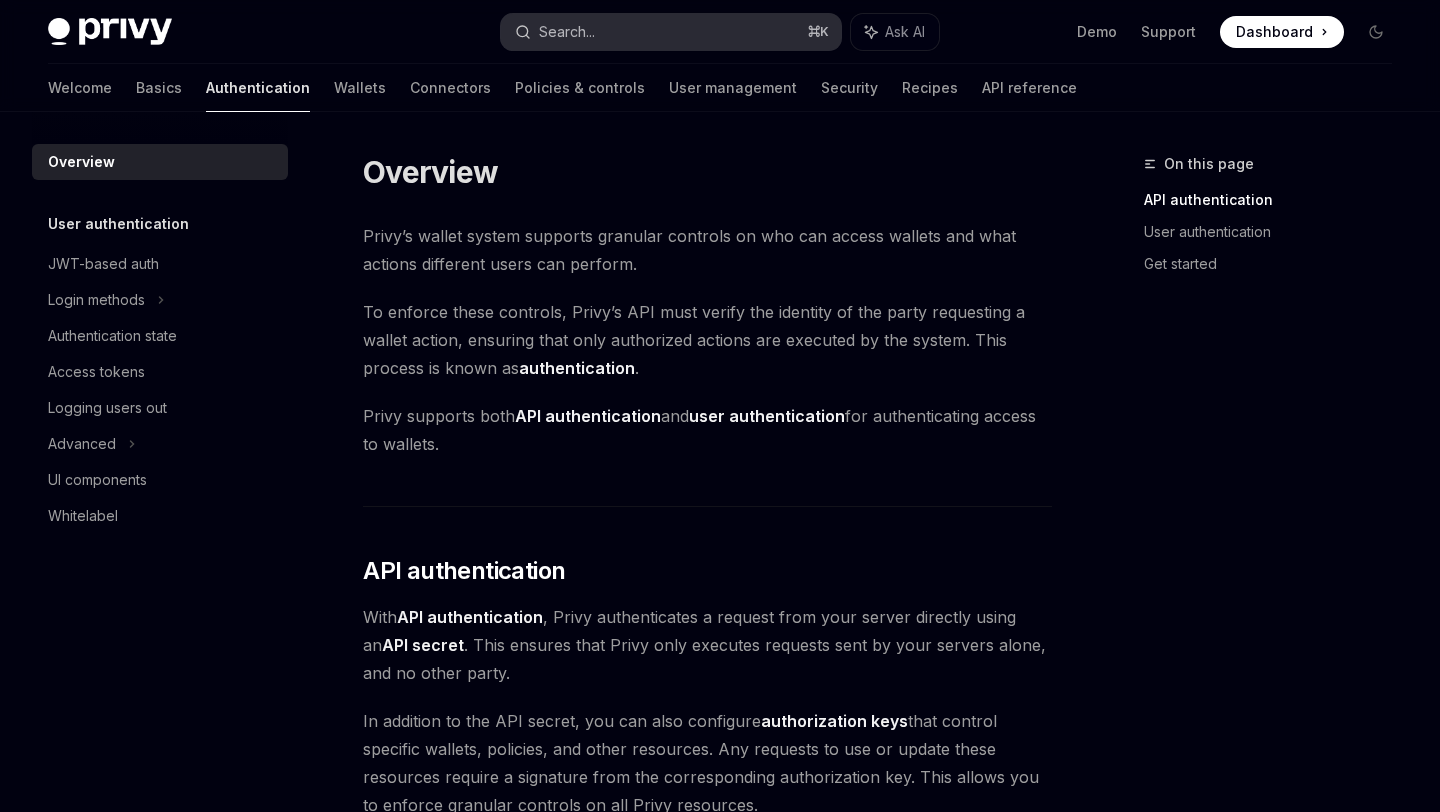 click on "Search..." at bounding box center [567, 32] 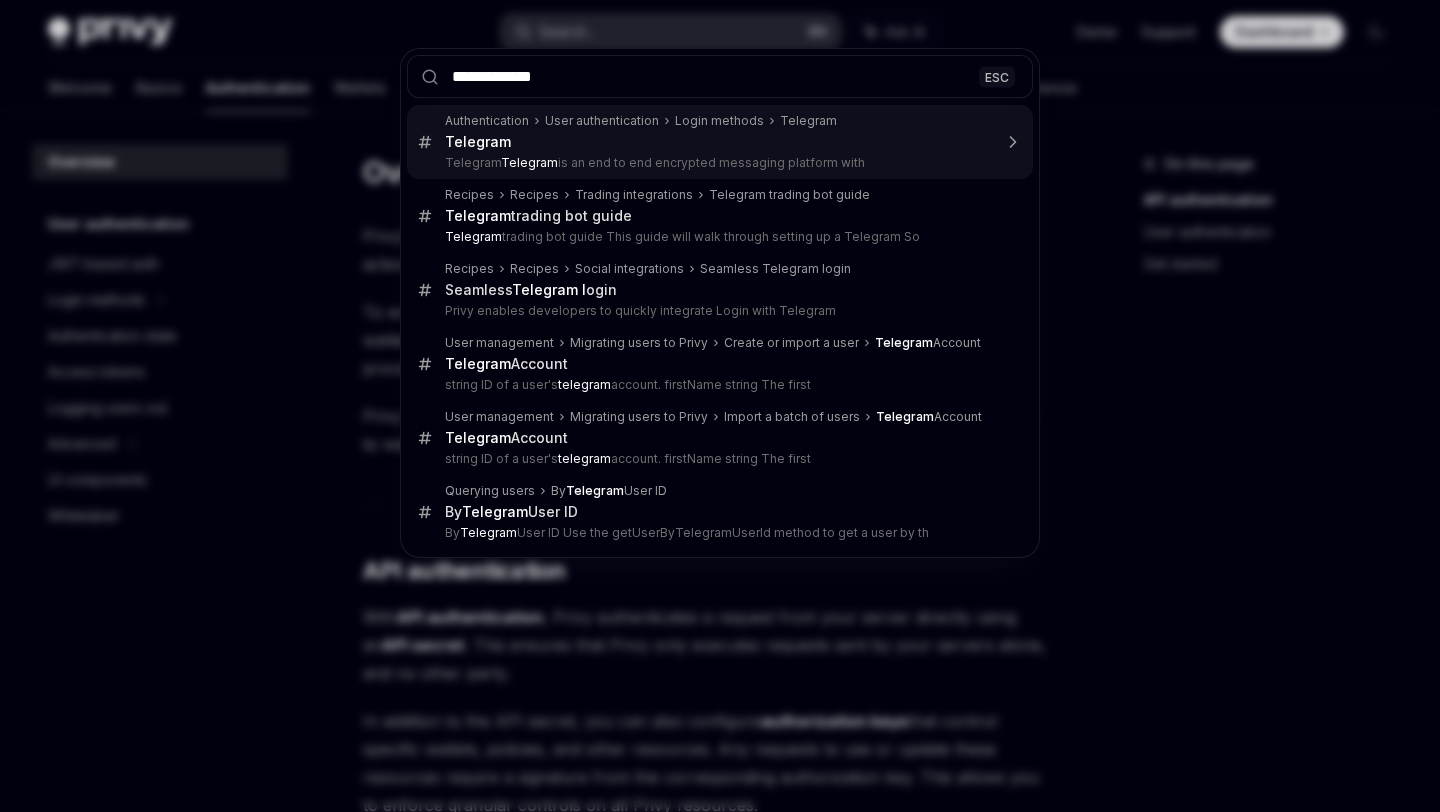 type on "**********" 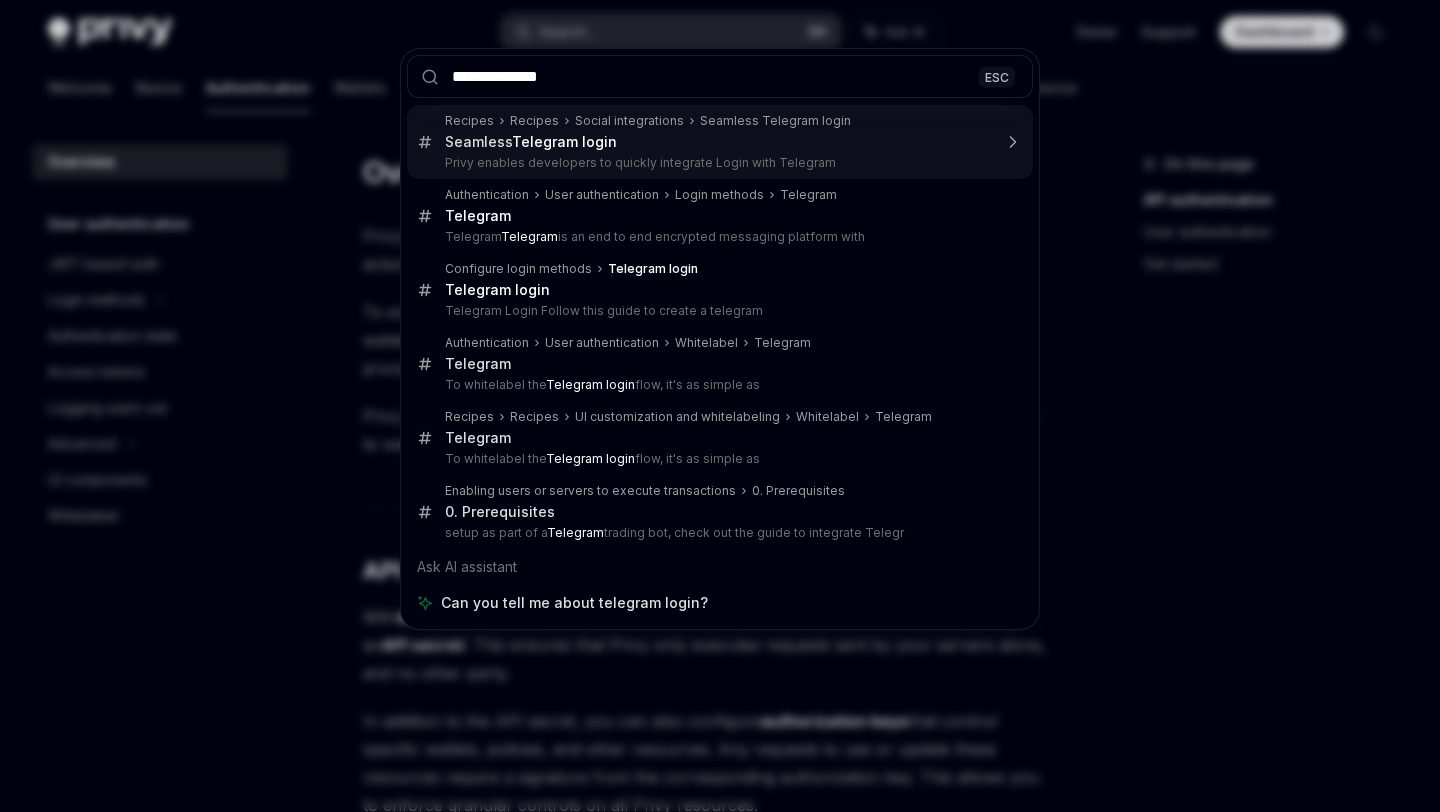 type on "*" 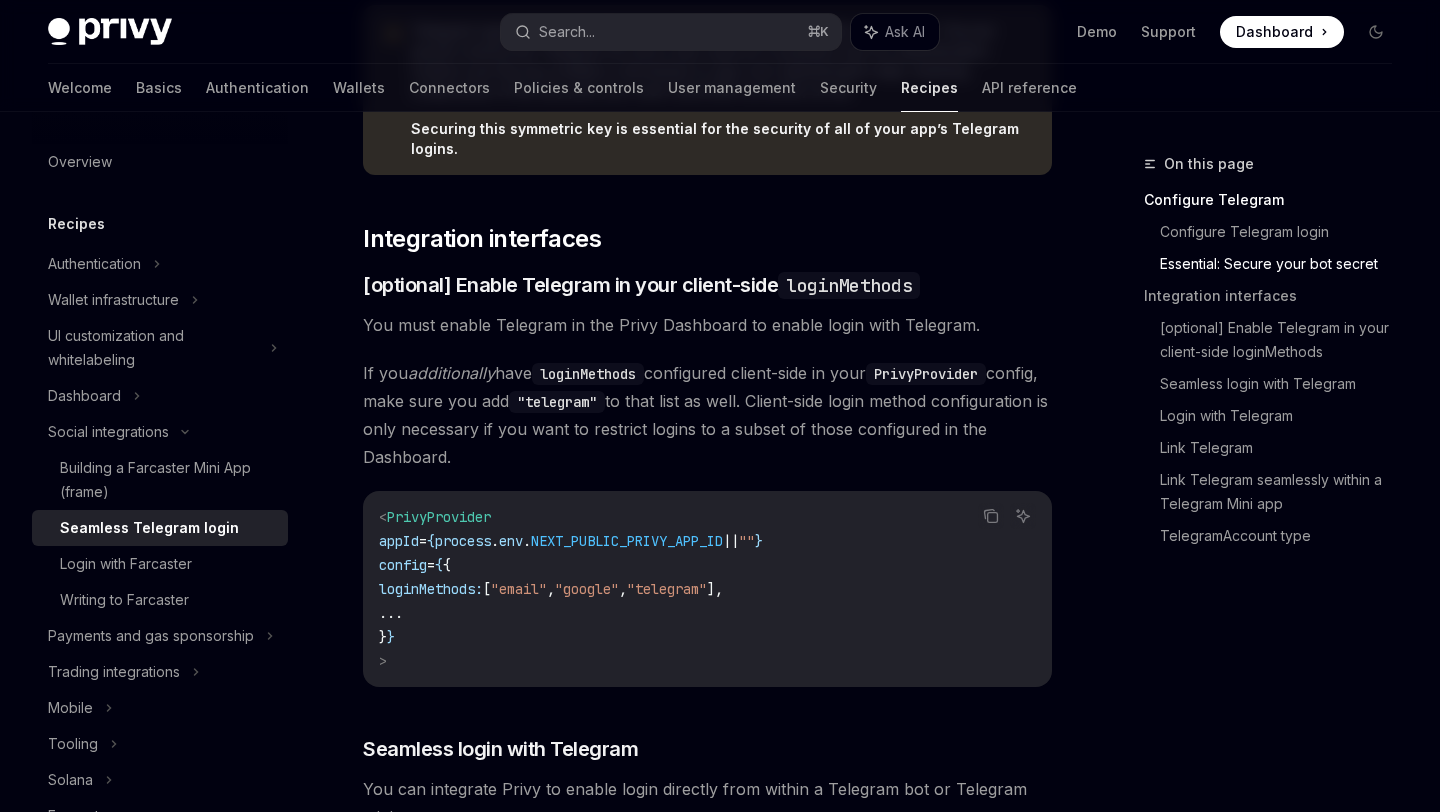 scroll, scrollTop: 1299, scrollLeft: 0, axis: vertical 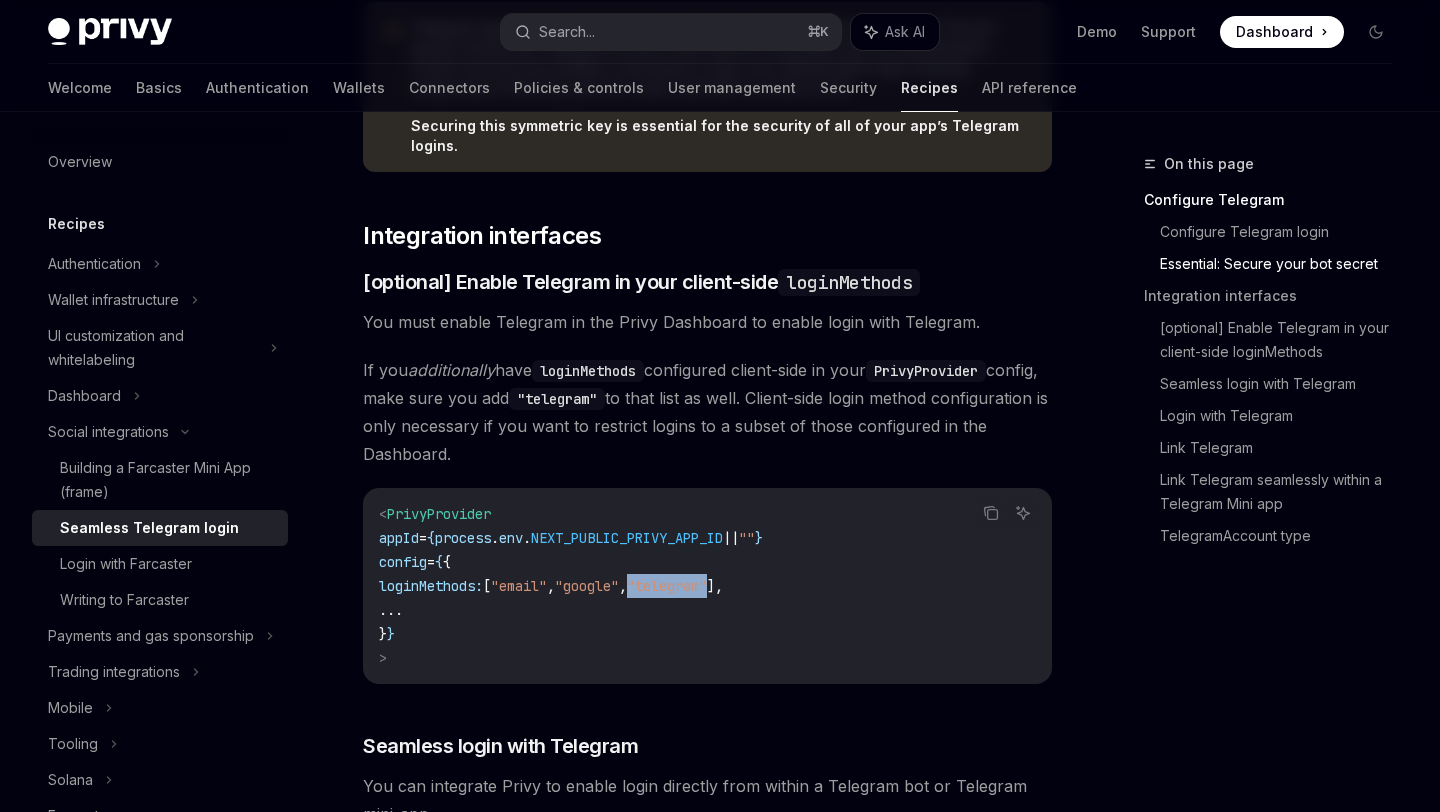 drag, startPoint x: 800, startPoint y: 585, endPoint x: 717, endPoint y: 584, distance: 83.00603 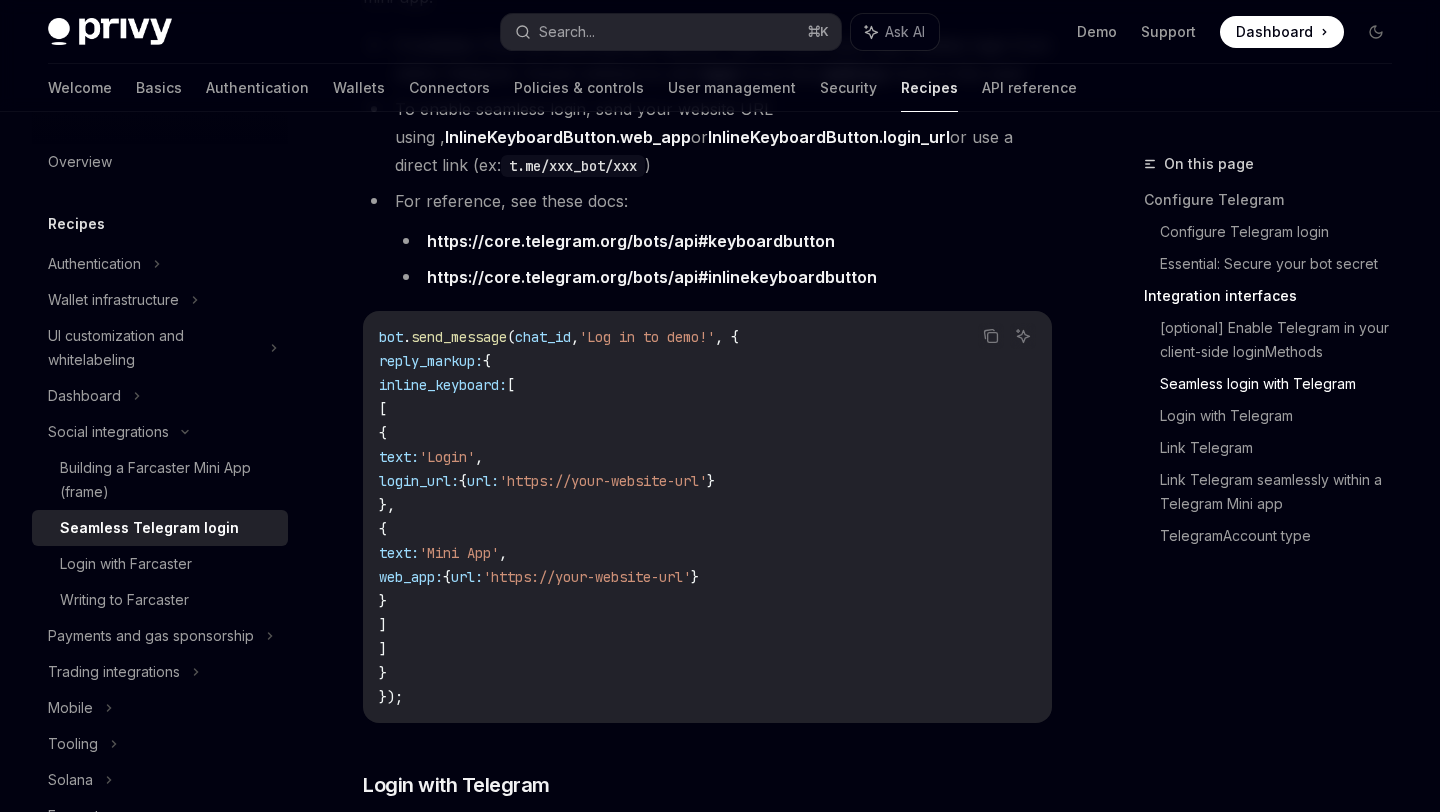 scroll, scrollTop: 2099, scrollLeft: 0, axis: vertical 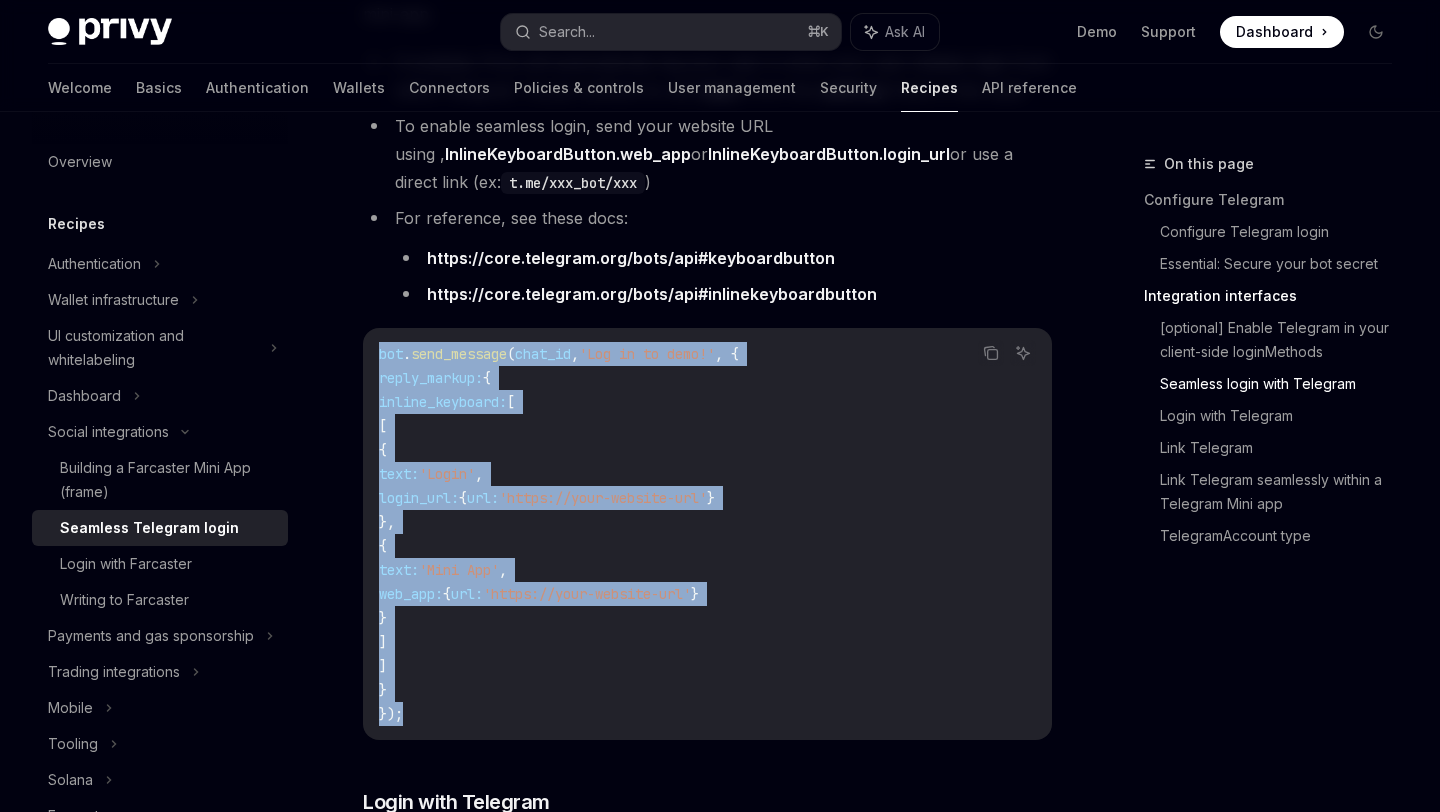 drag, startPoint x: 373, startPoint y: 354, endPoint x: 444, endPoint y: 702, distance: 355.16898 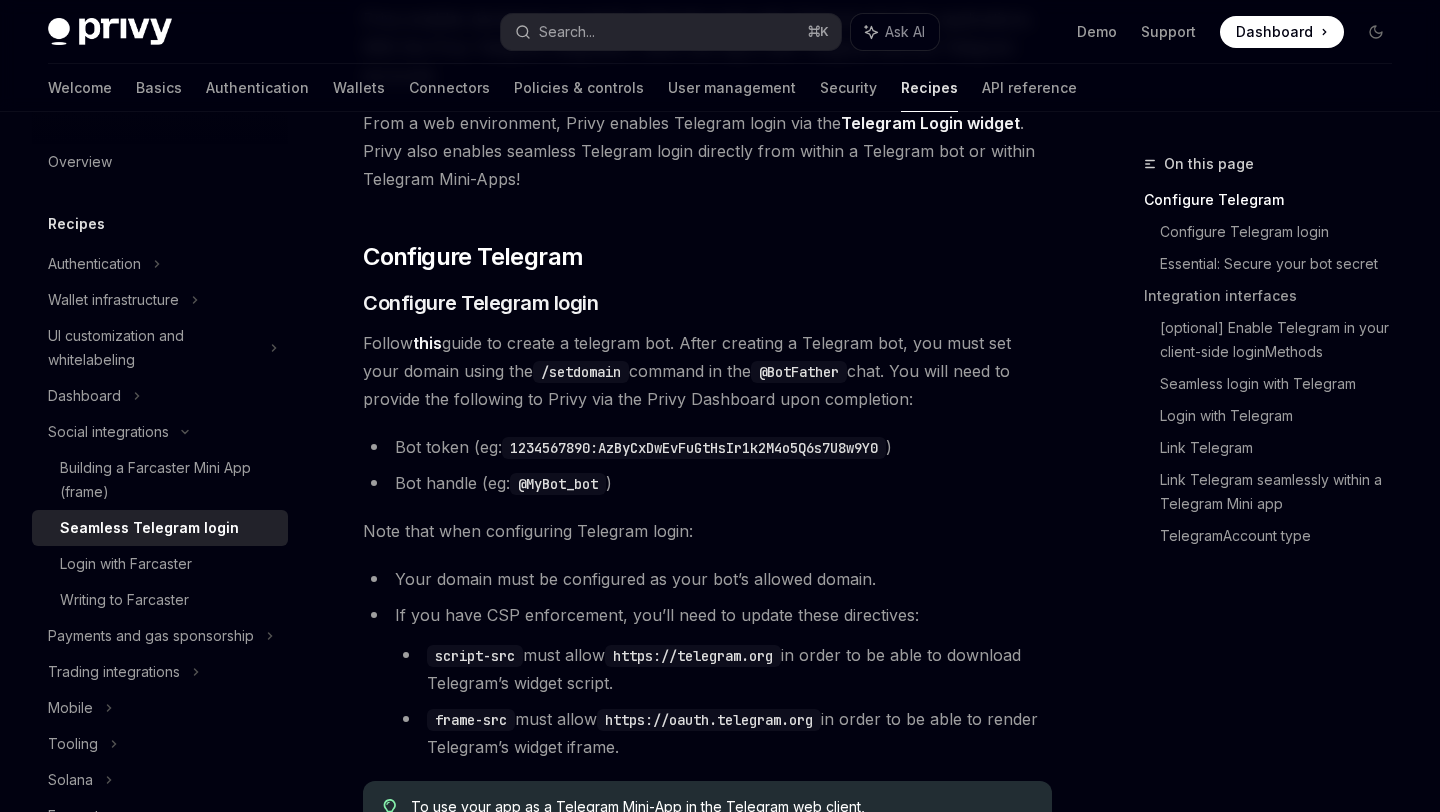 scroll, scrollTop: 0, scrollLeft: 0, axis: both 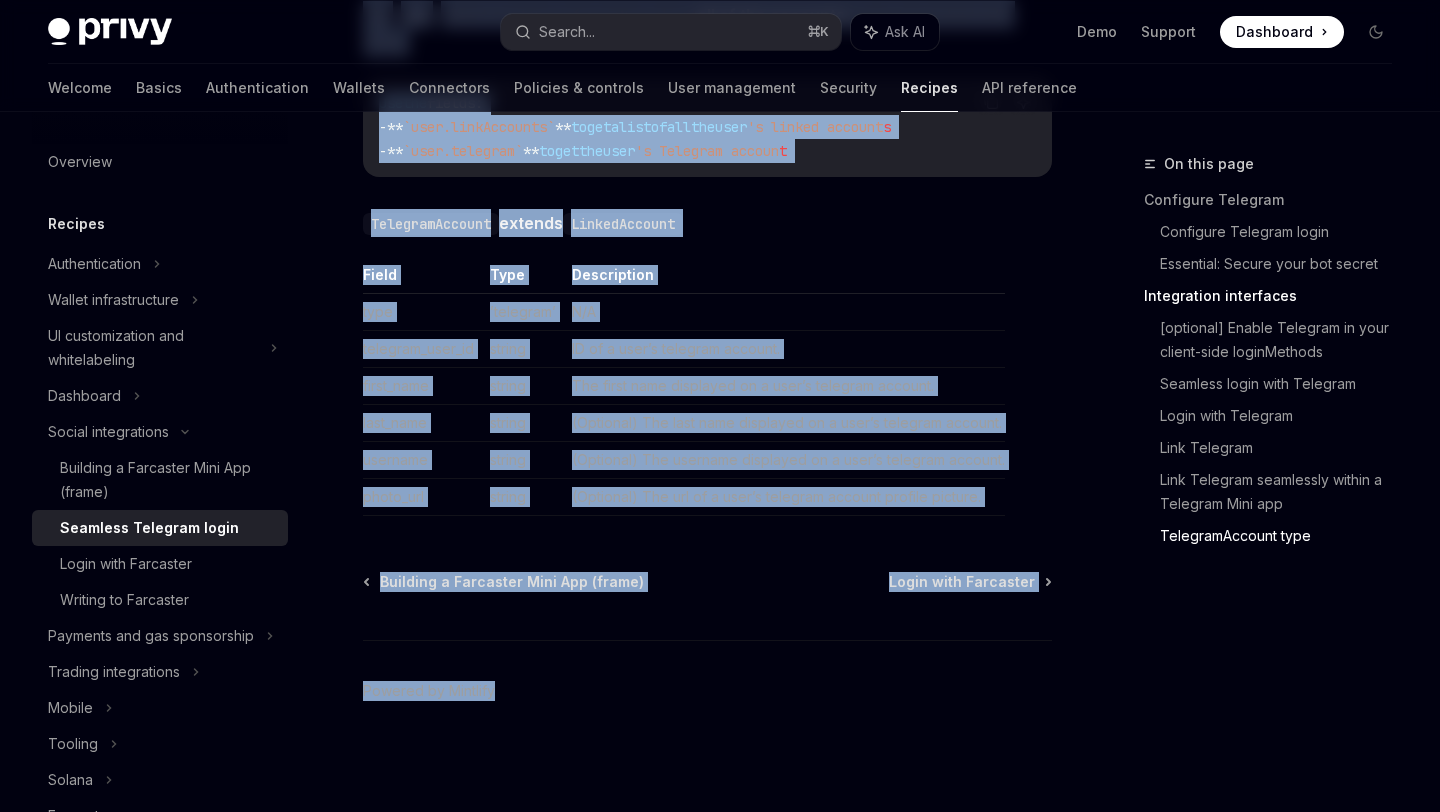 drag, startPoint x: 371, startPoint y: 196, endPoint x: 526, endPoint y: 811, distance: 634.2318 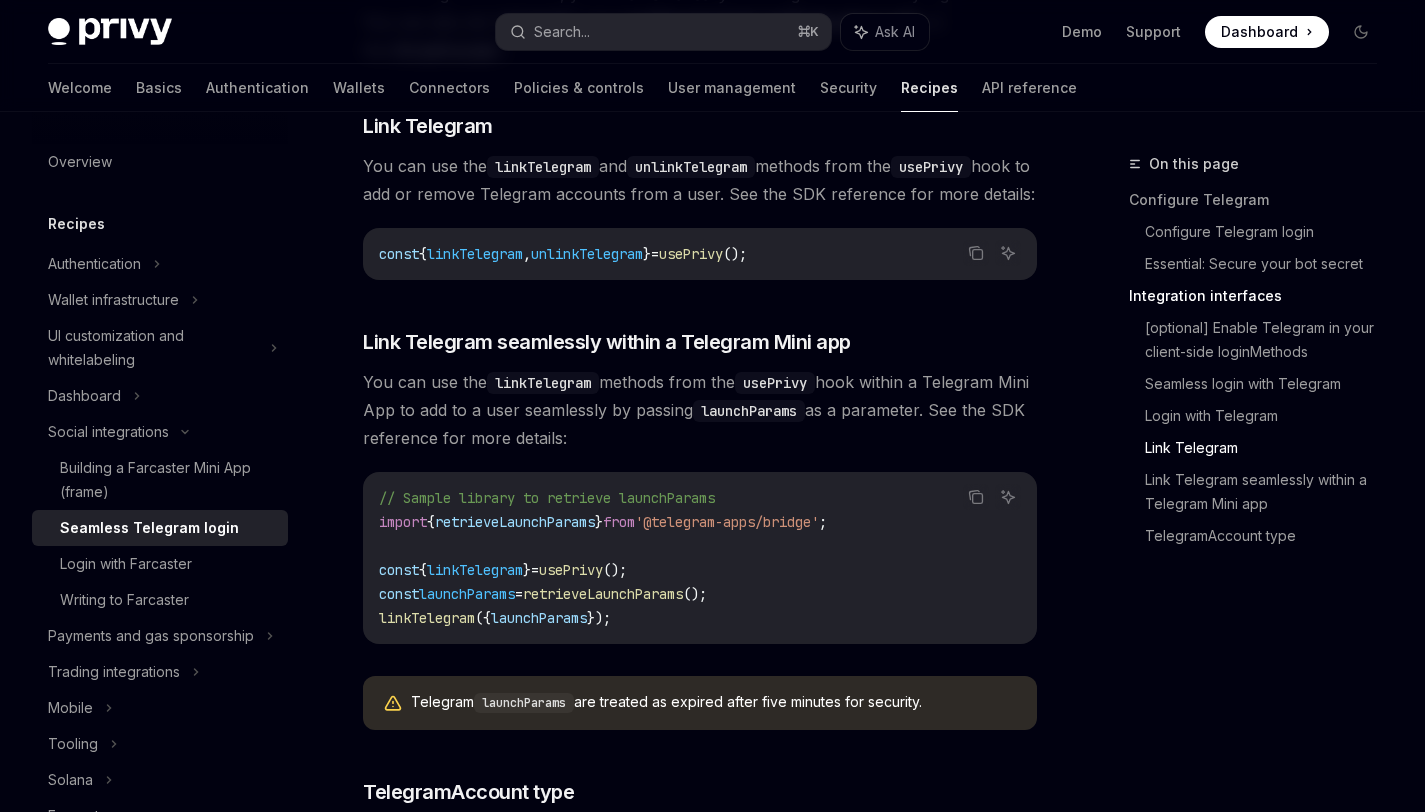 scroll, scrollTop: 2975, scrollLeft: 0, axis: vertical 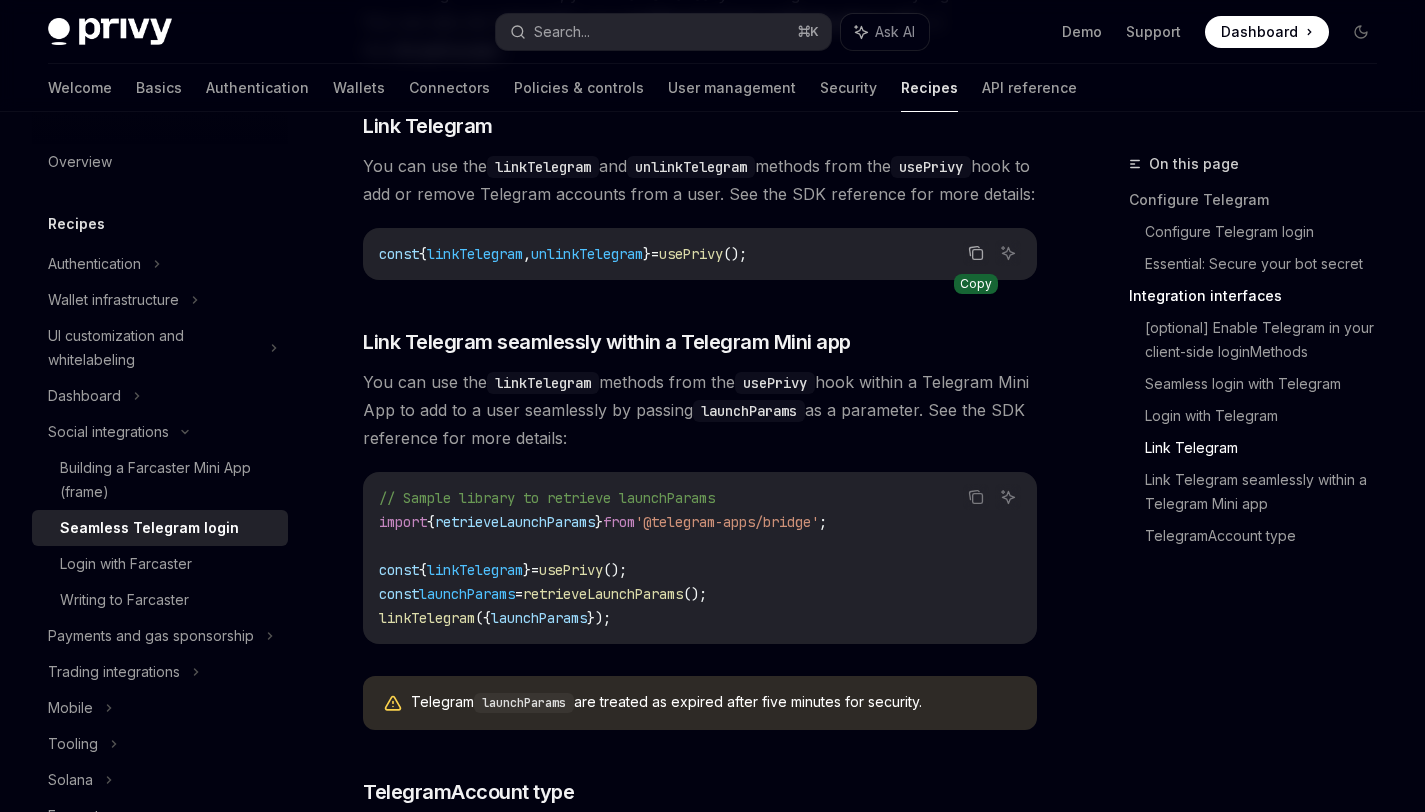 click 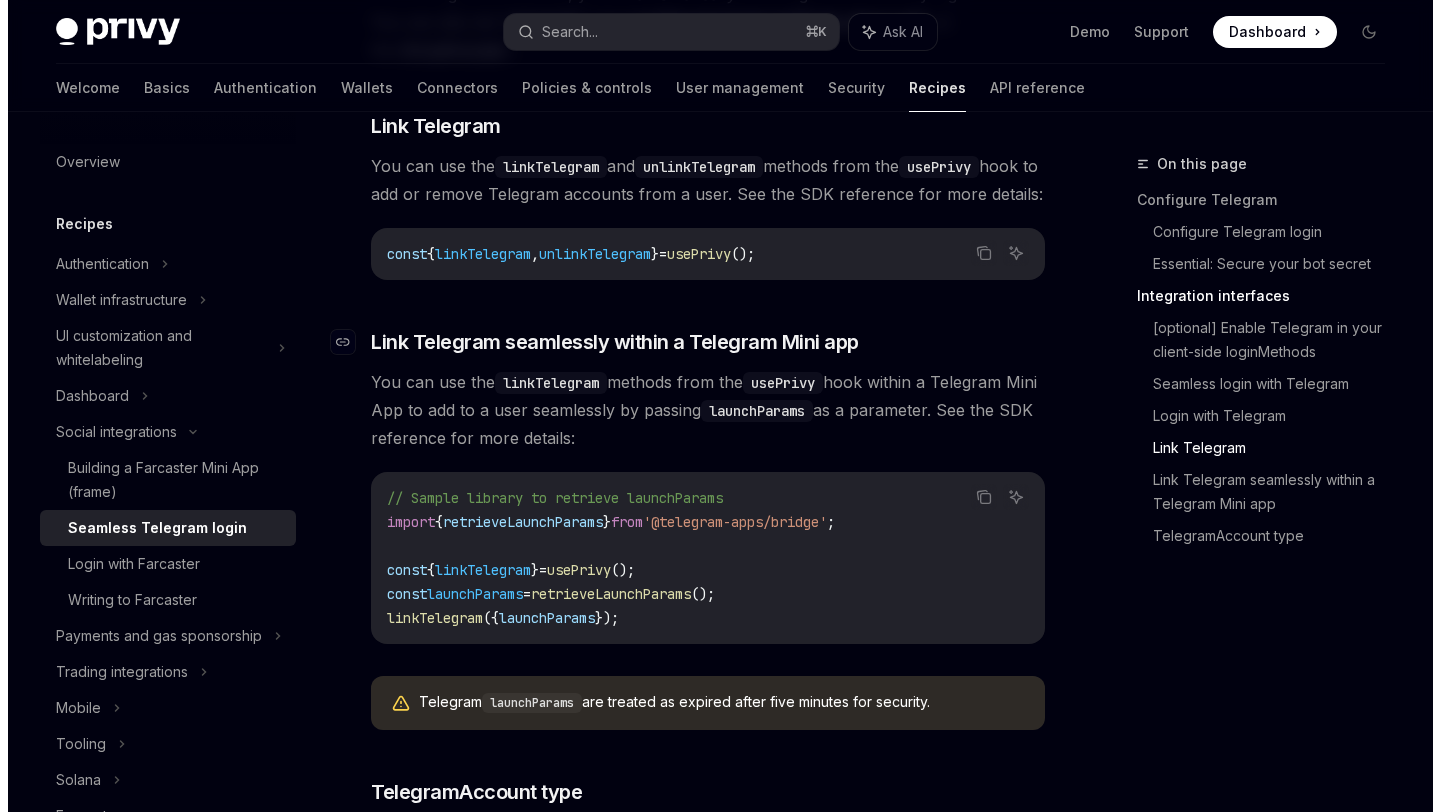 scroll, scrollTop: 2947, scrollLeft: 0, axis: vertical 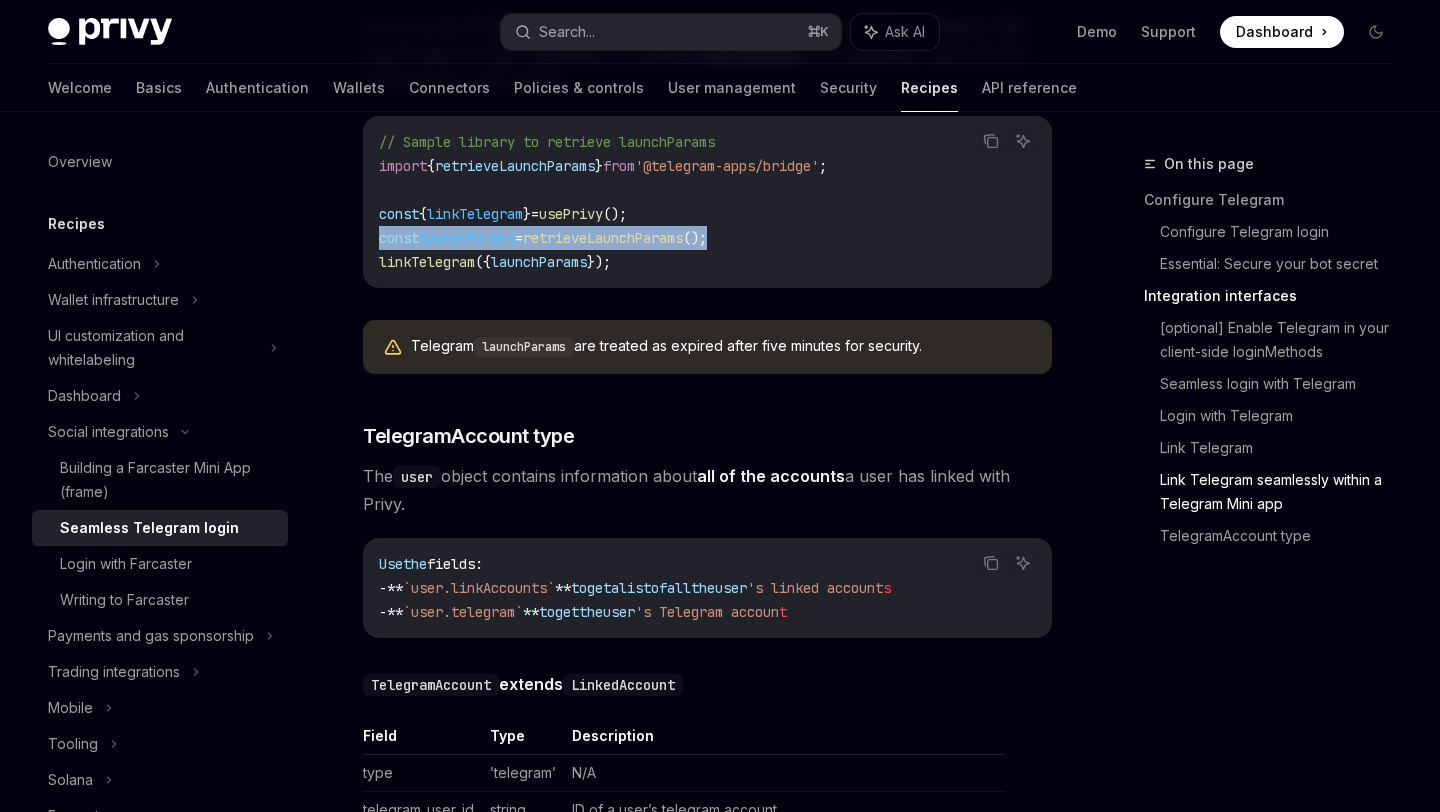 drag, startPoint x: 766, startPoint y: 236, endPoint x: 382, endPoint y: 239, distance: 384.01172 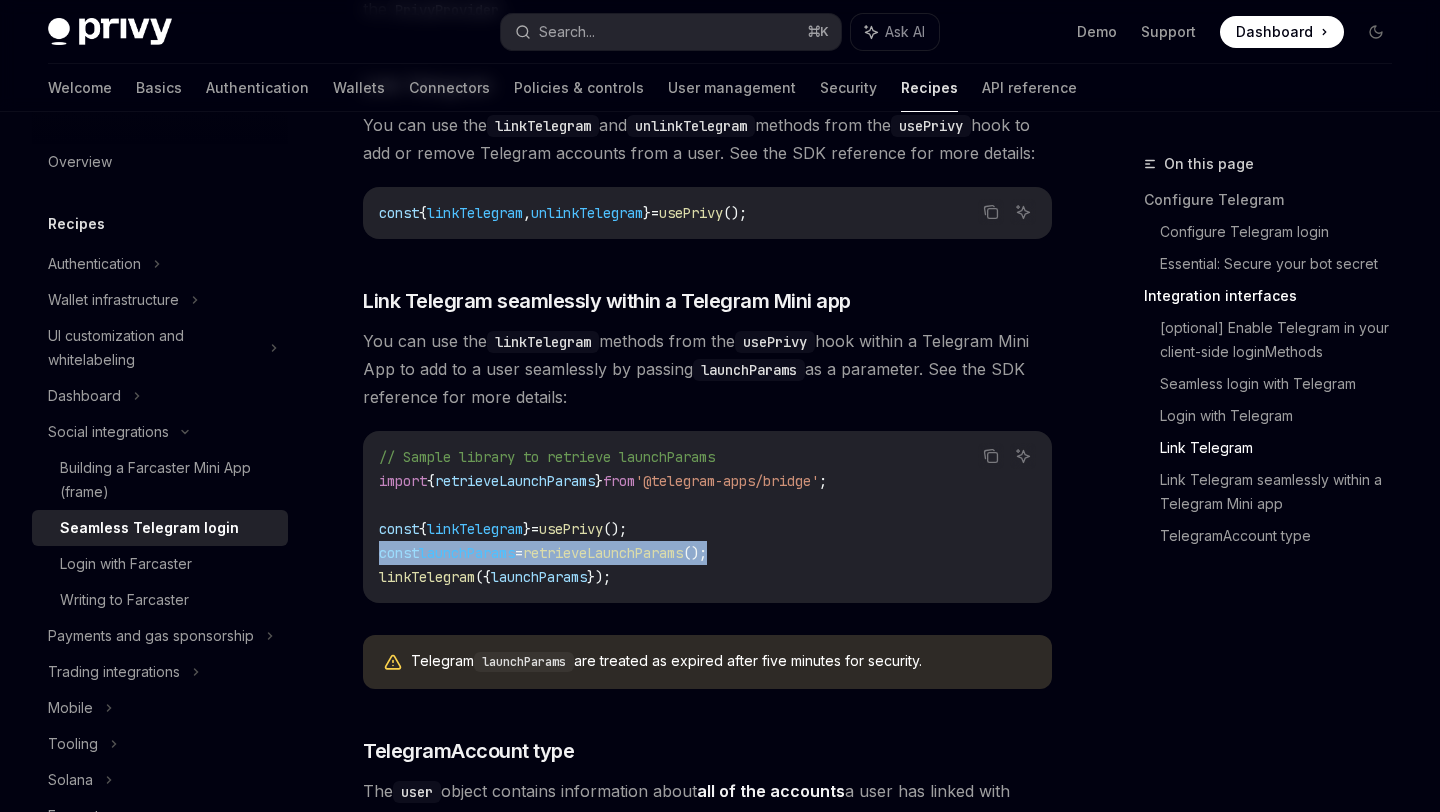scroll, scrollTop: 3000, scrollLeft: 0, axis: vertical 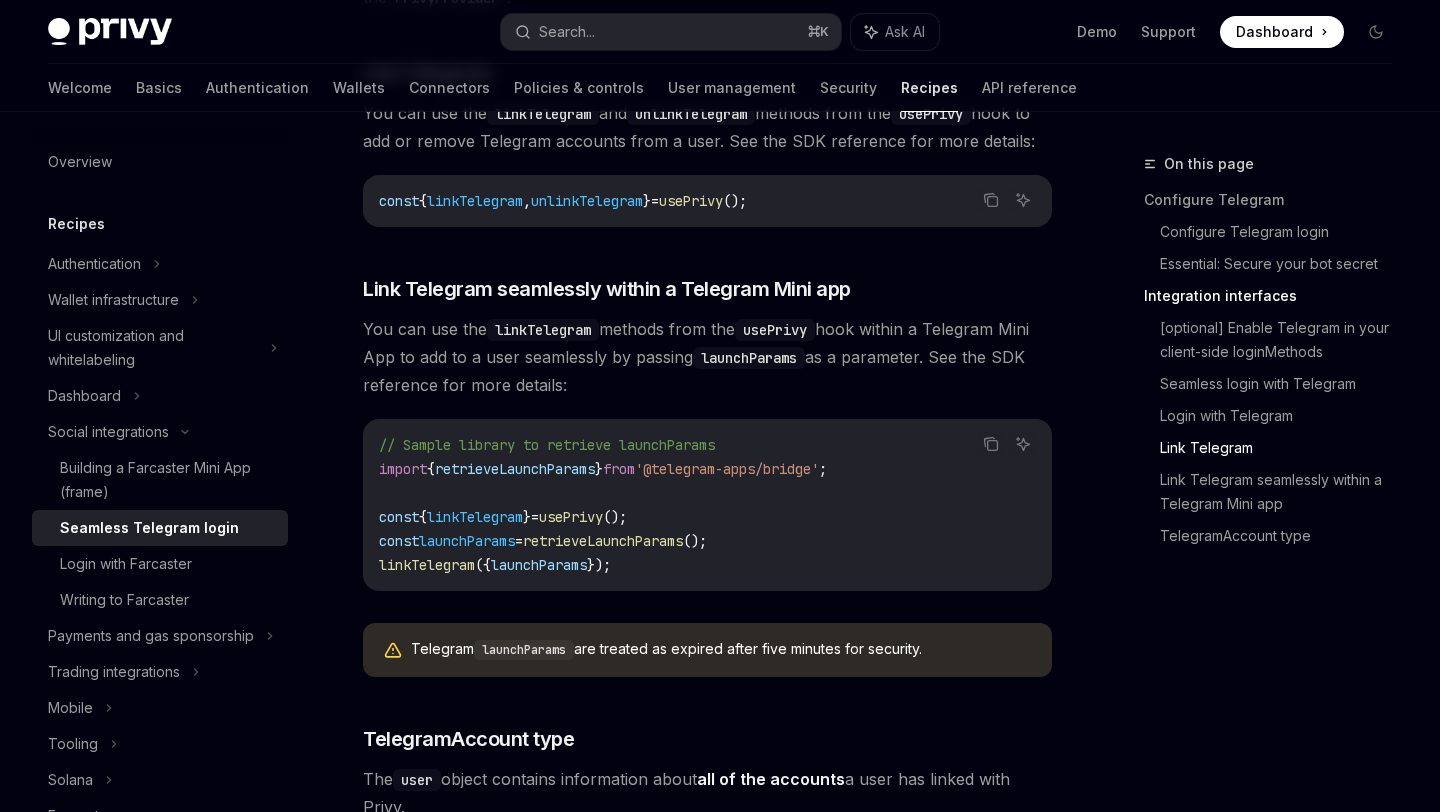 click on "// Sample library to retrieve launchParams
import  { retrieveLaunchParams }  from  '@telegram-apps/bridge' ;
const  { linkTelegram }  =  usePrivy ();
const  launchParams  =  retrieveLaunchParams ();
linkTelegram ({ launchParams });" at bounding box center [707, 505] 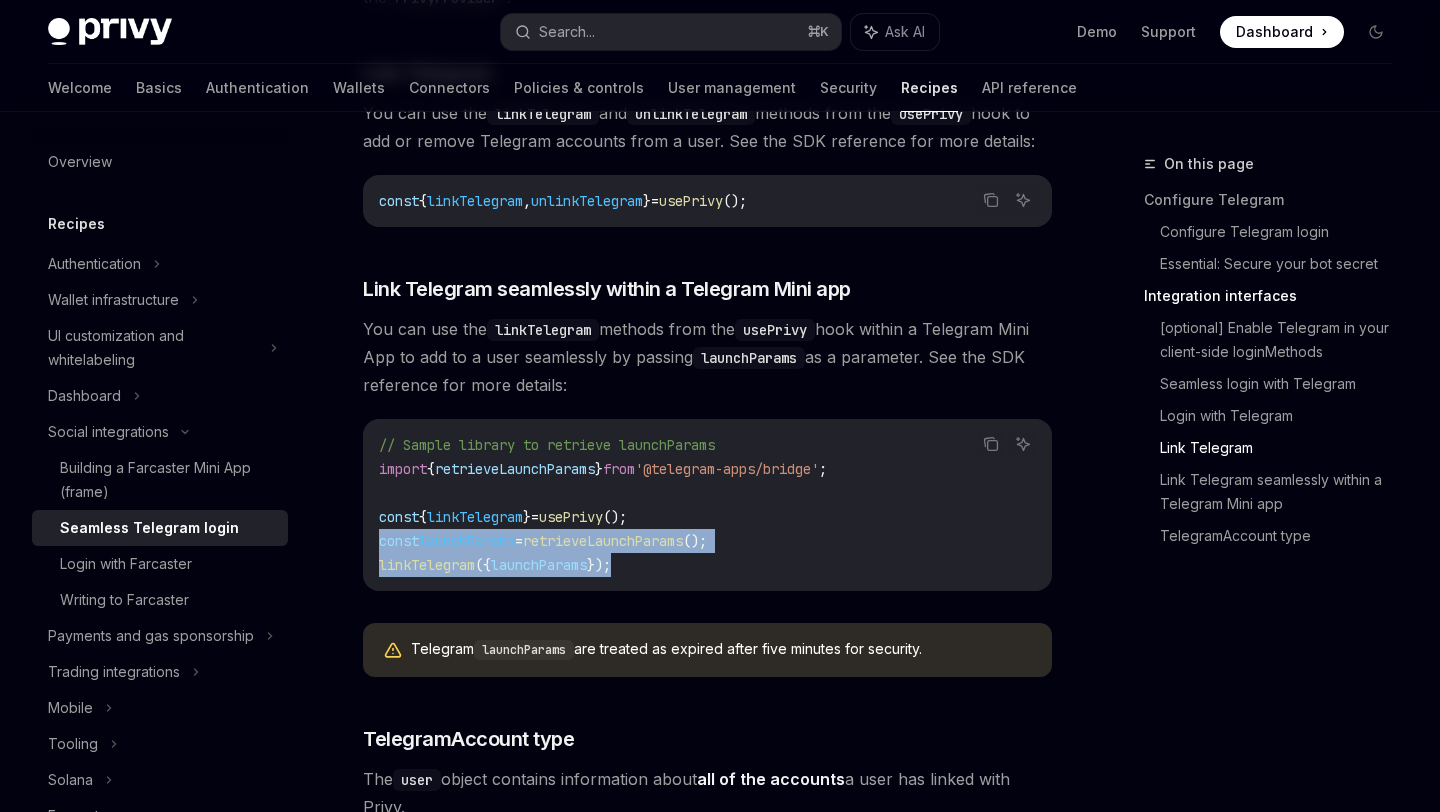 drag, startPoint x: 655, startPoint y: 558, endPoint x: 362, endPoint y: 546, distance: 293.24564 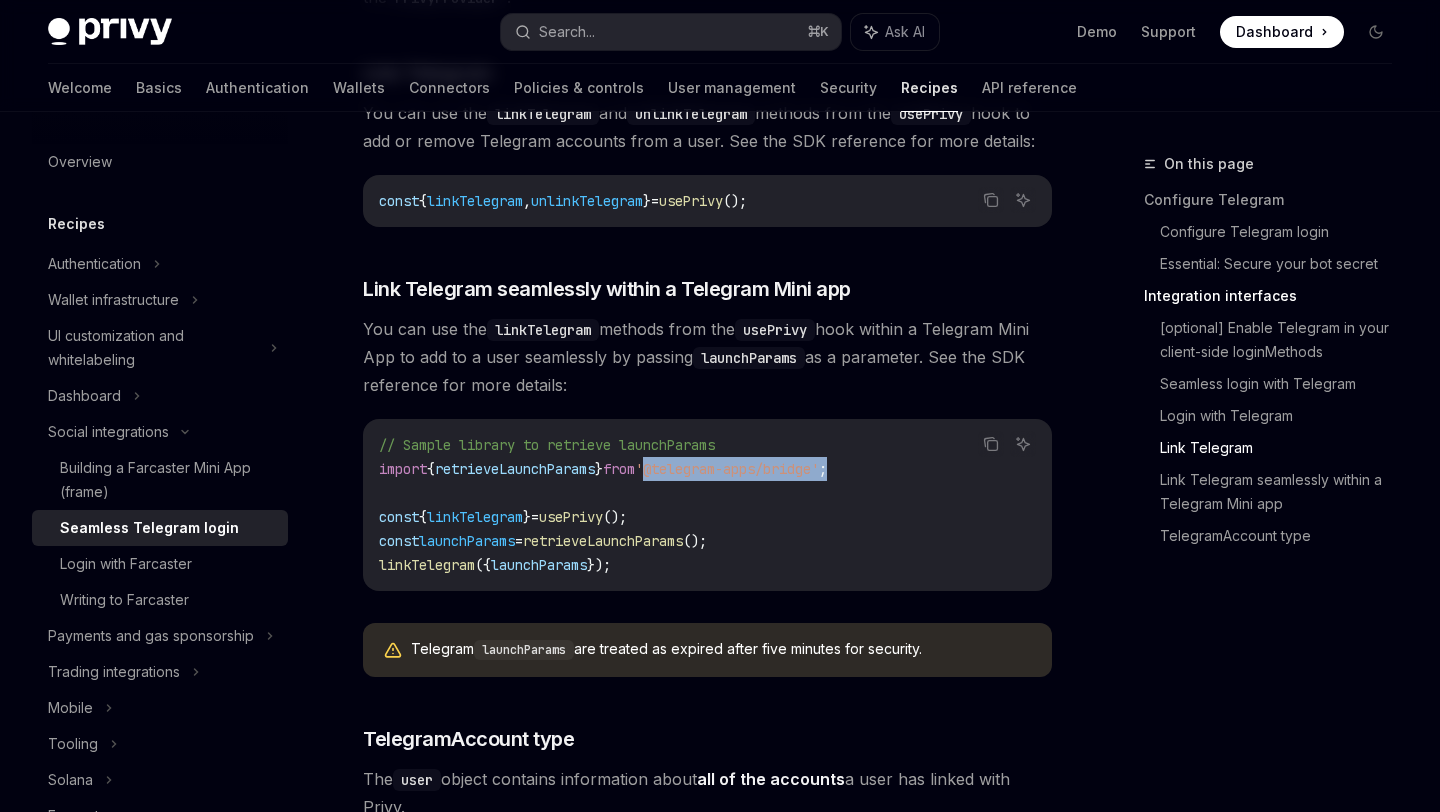 drag, startPoint x: 886, startPoint y: 470, endPoint x: 675, endPoint y: 470, distance: 211 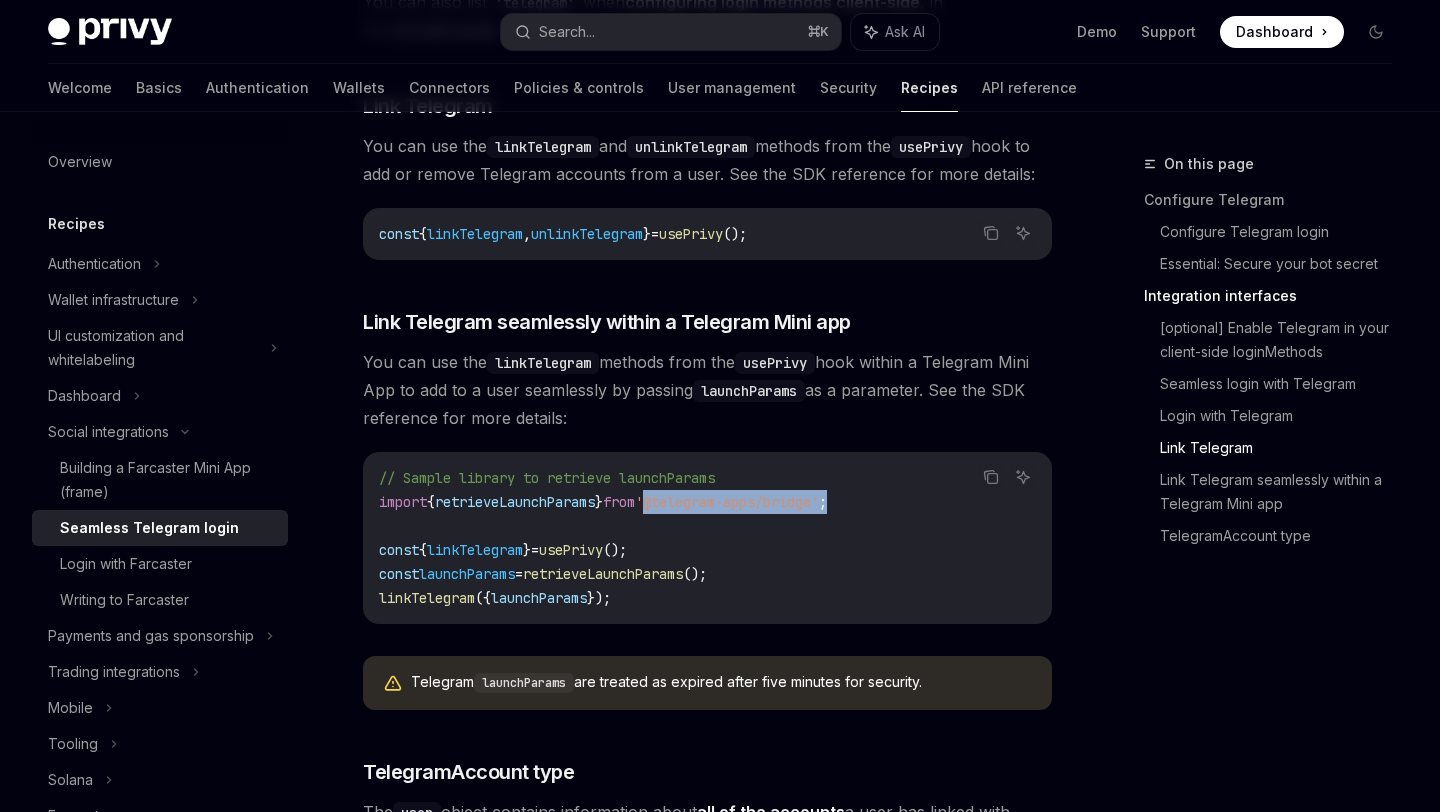 scroll, scrollTop: 2968, scrollLeft: 0, axis: vertical 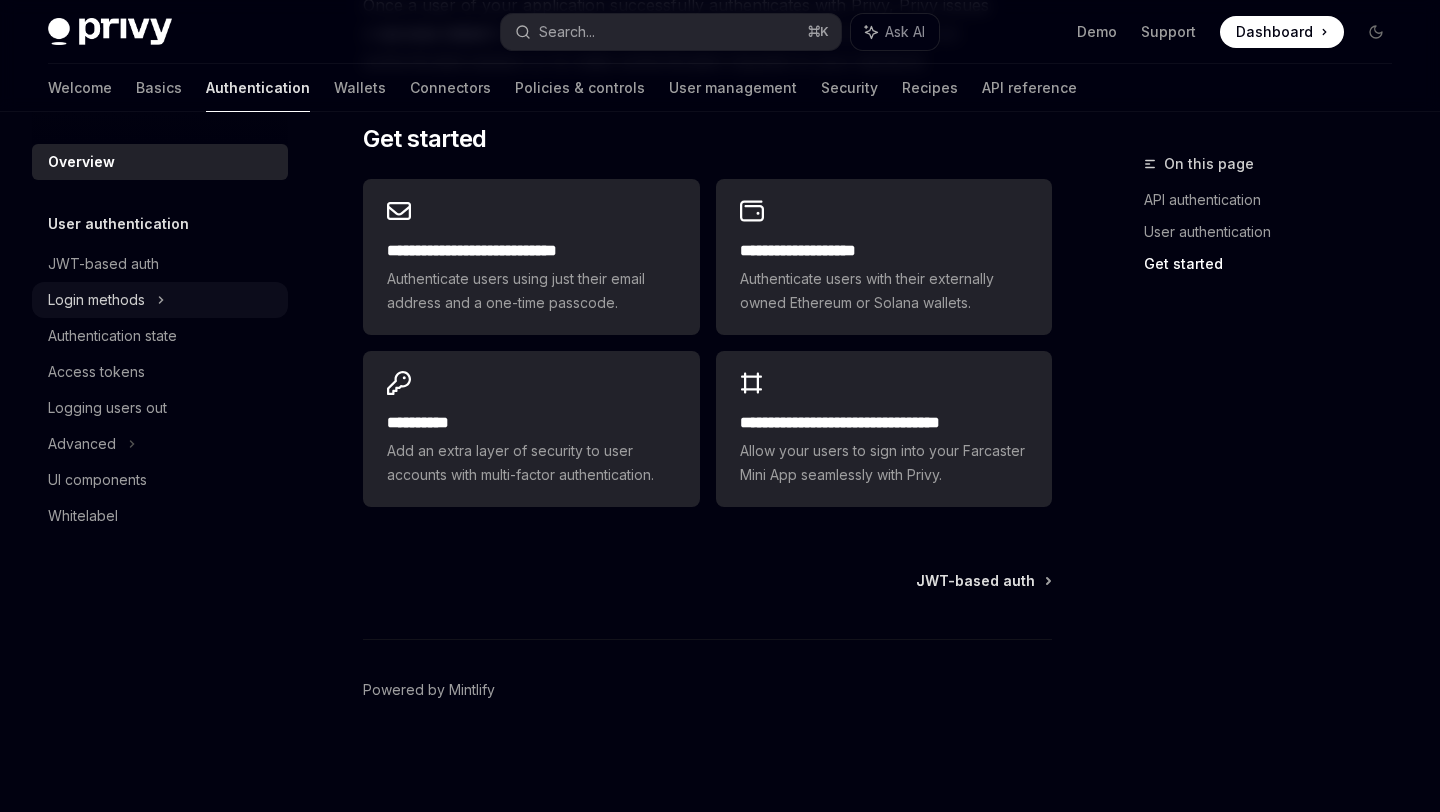 click on "Login methods" at bounding box center (96, 300) 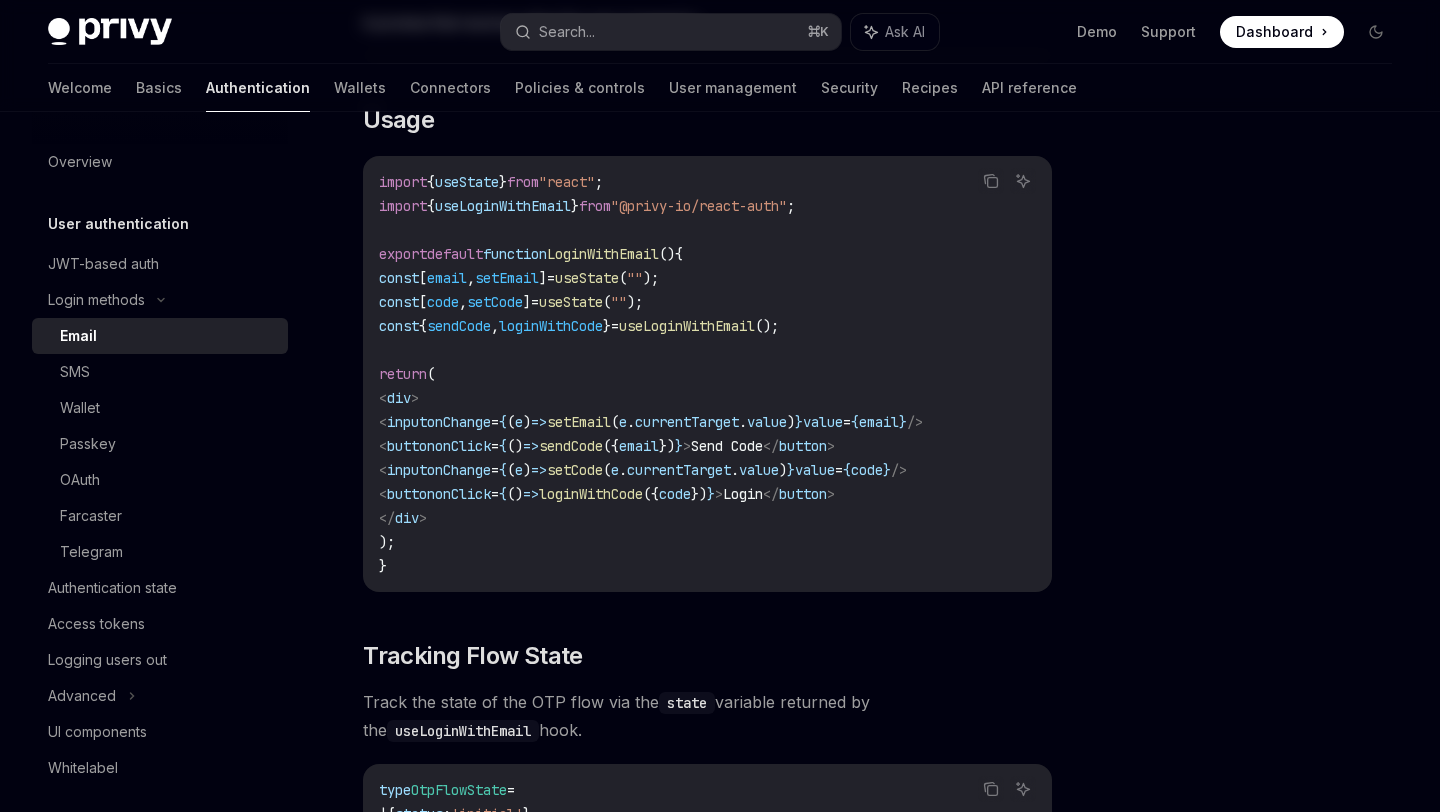 type on "*" 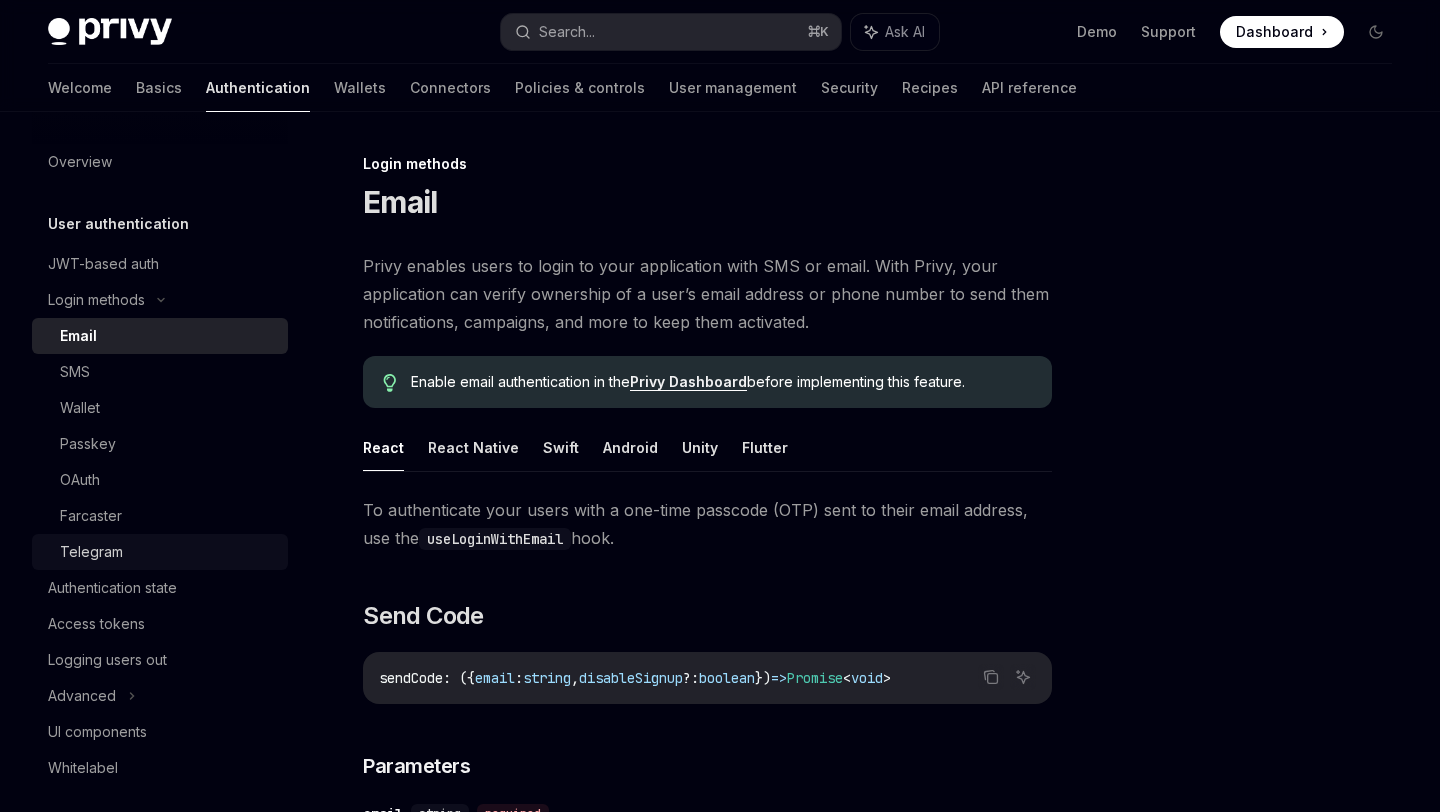 click on "Telegram" at bounding box center [168, 552] 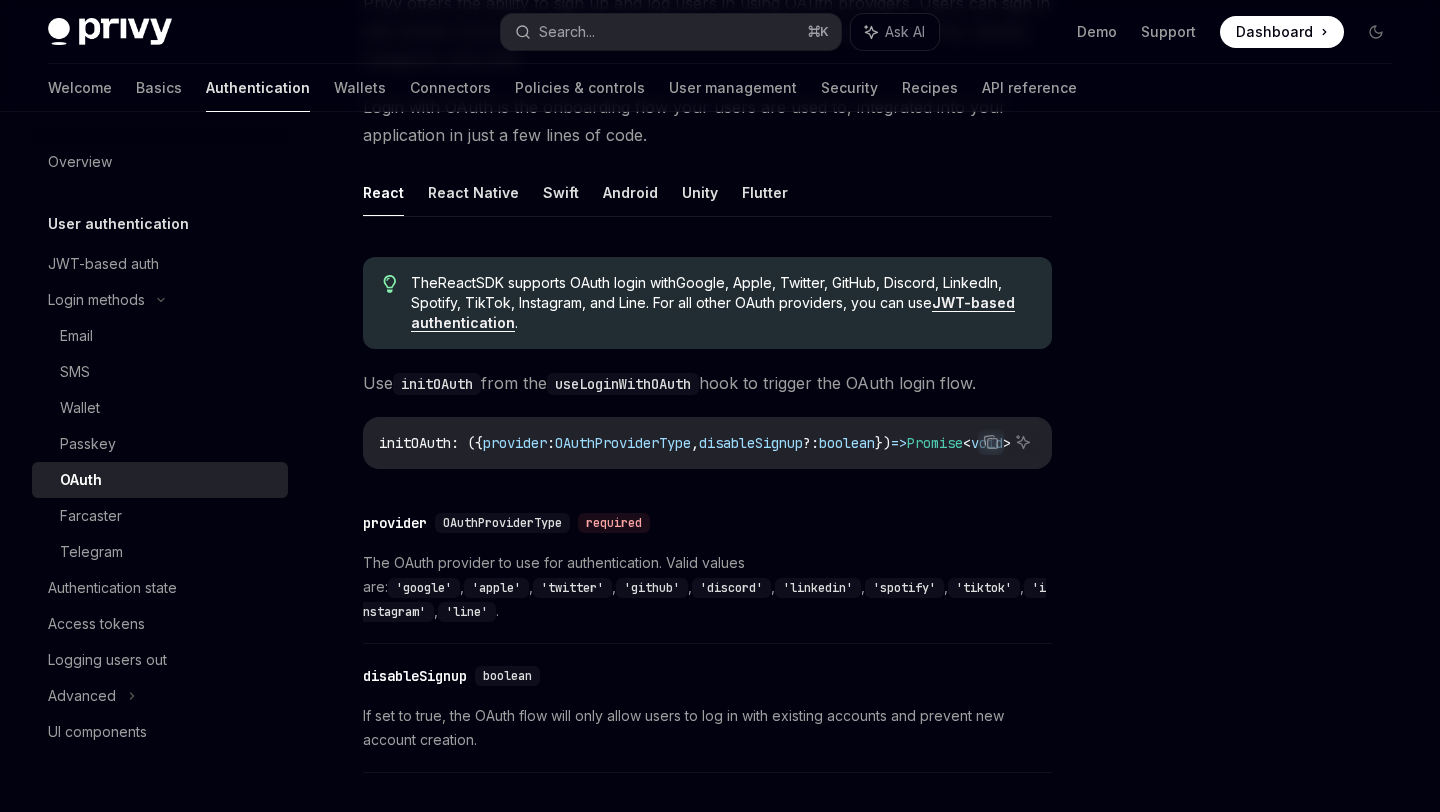 scroll, scrollTop: 265, scrollLeft: 0, axis: vertical 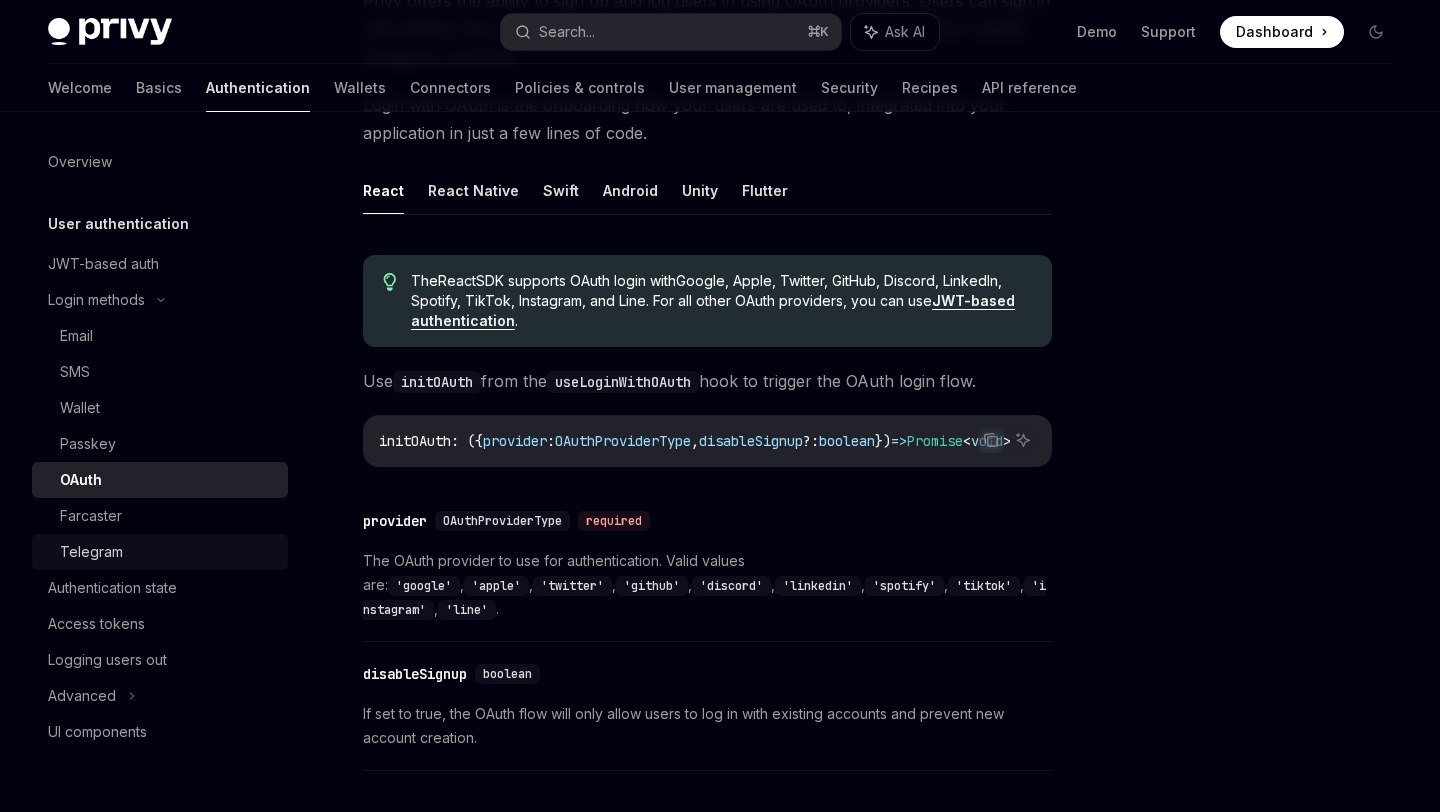 click on "Telegram" at bounding box center (168, 552) 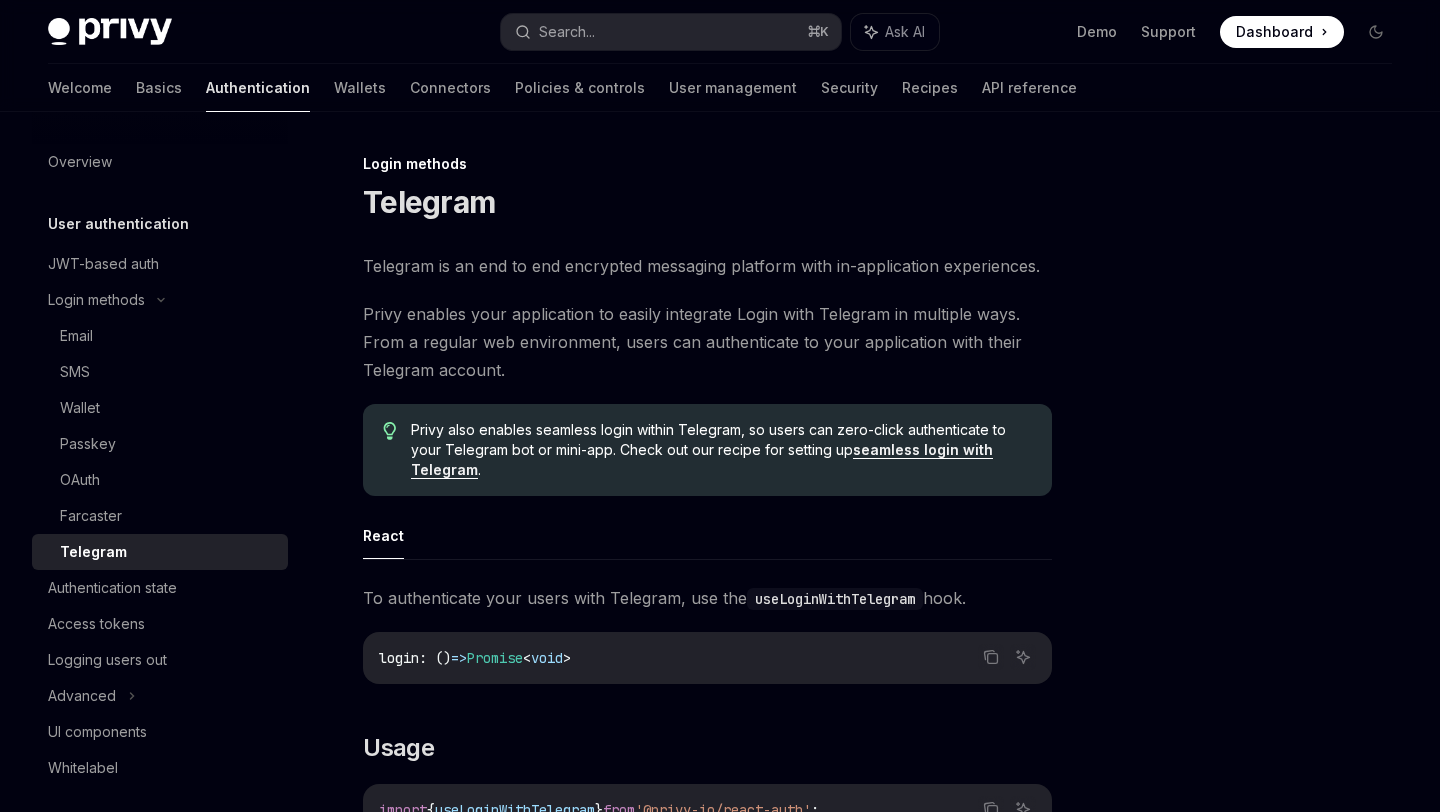 scroll, scrollTop: 0, scrollLeft: 0, axis: both 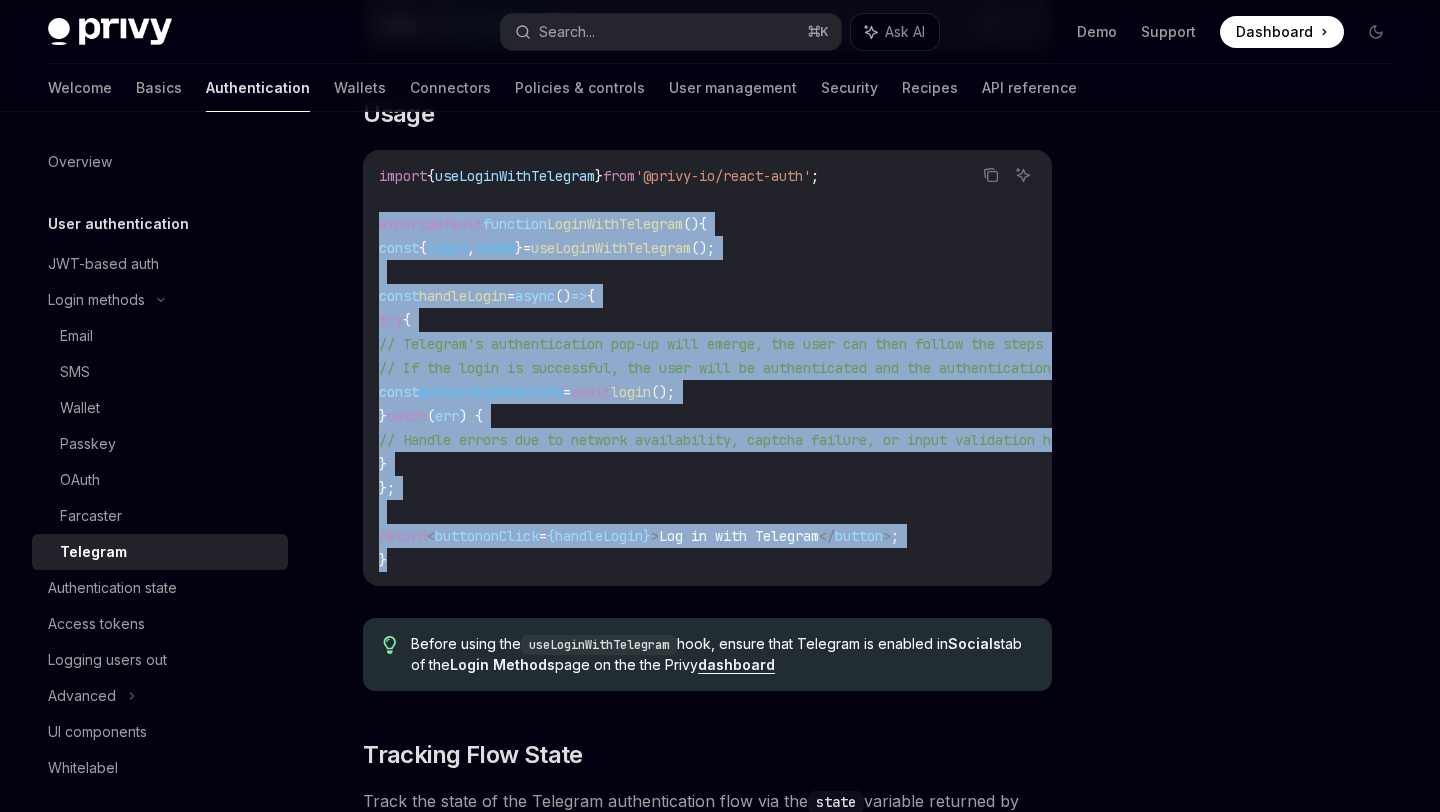 drag, startPoint x: 431, startPoint y: 561, endPoint x: 370, endPoint y: 226, distance: 340.50845 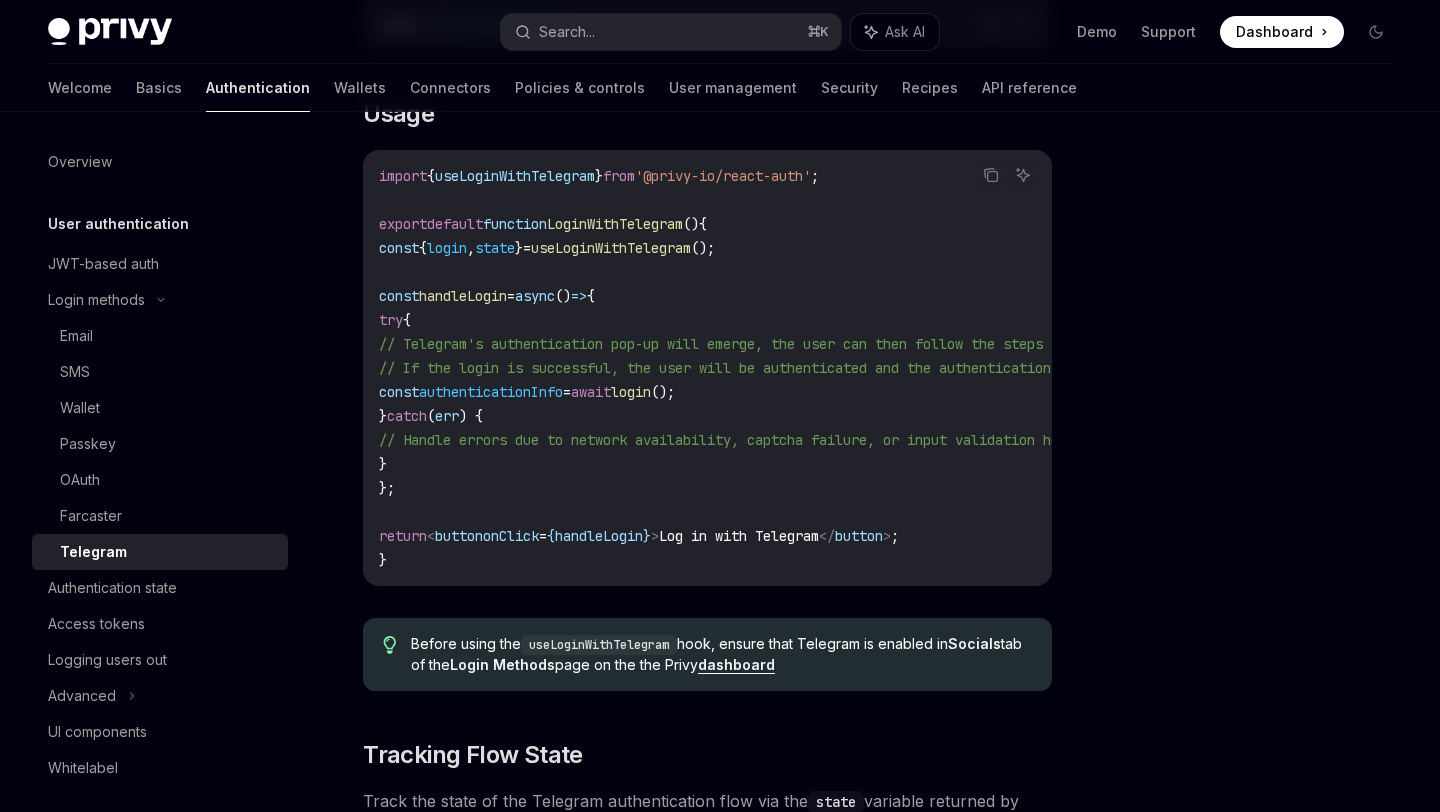 click on "import  { useLoginWithTelegram }  from  '@privy-io/react-auth' ;
export  default  function  LoginWithTelegram ()  {
const  { login ,  state }  =  useLoginWithTelegram ();
const  handleLogin  =  async  ()  =>  {
try  {
// Telegram's authentication pop-up will emerge, the user can then follow the steps to link its account.
// If the login is successful, the user will be authenticated and the authentication information will be returned as a result
const  authenticationInfo  =  await  login ();
}  catch  ( err ) {
// Handle errors due to network availability, captcha failure, or input validation here
}
};
return  < button  onClick = { handleLogin } > Log in with Telegram </ button > ;
}" at bounding box center [903, 368] 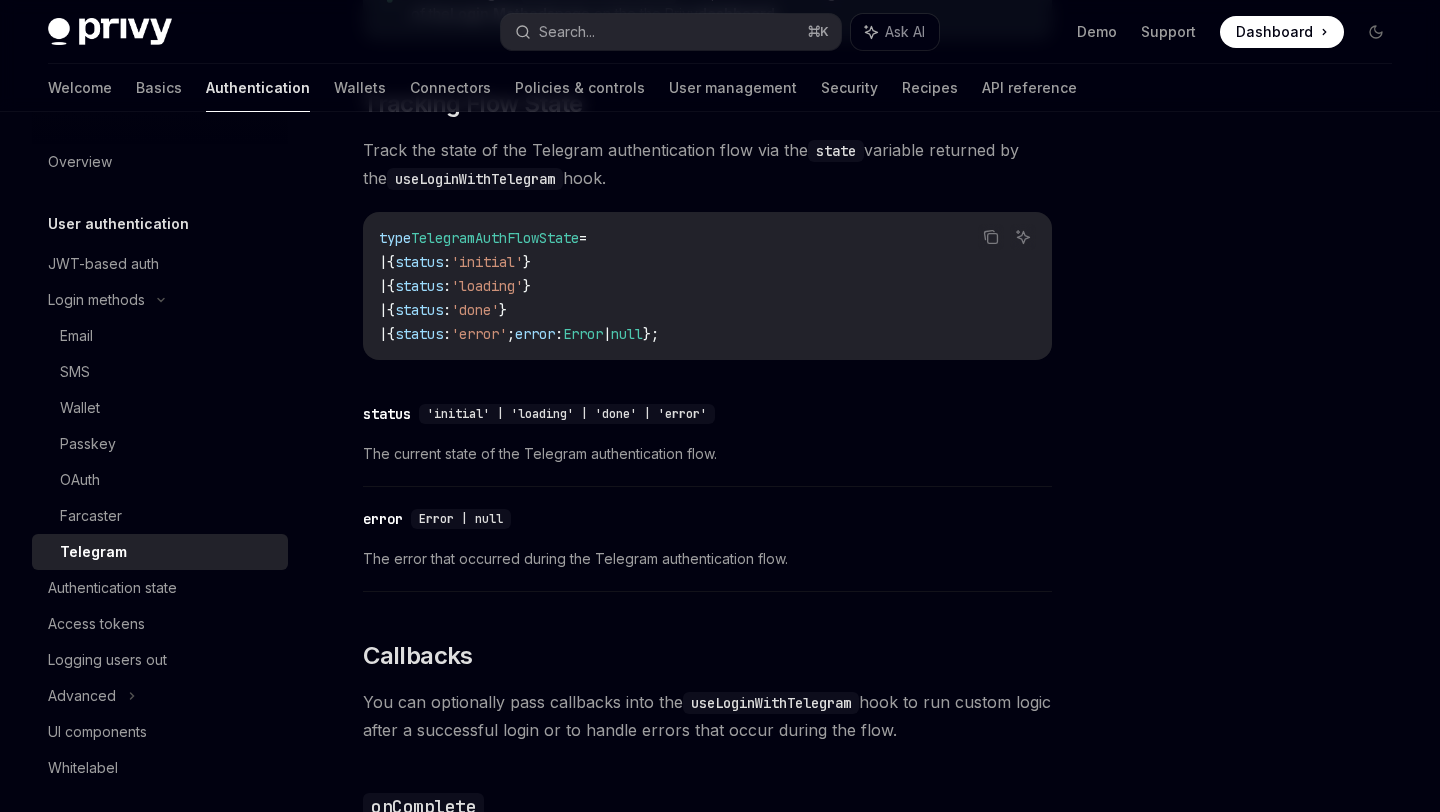 scroll, scrollTop: 1281, scrollLeft: 0, axis: vertical 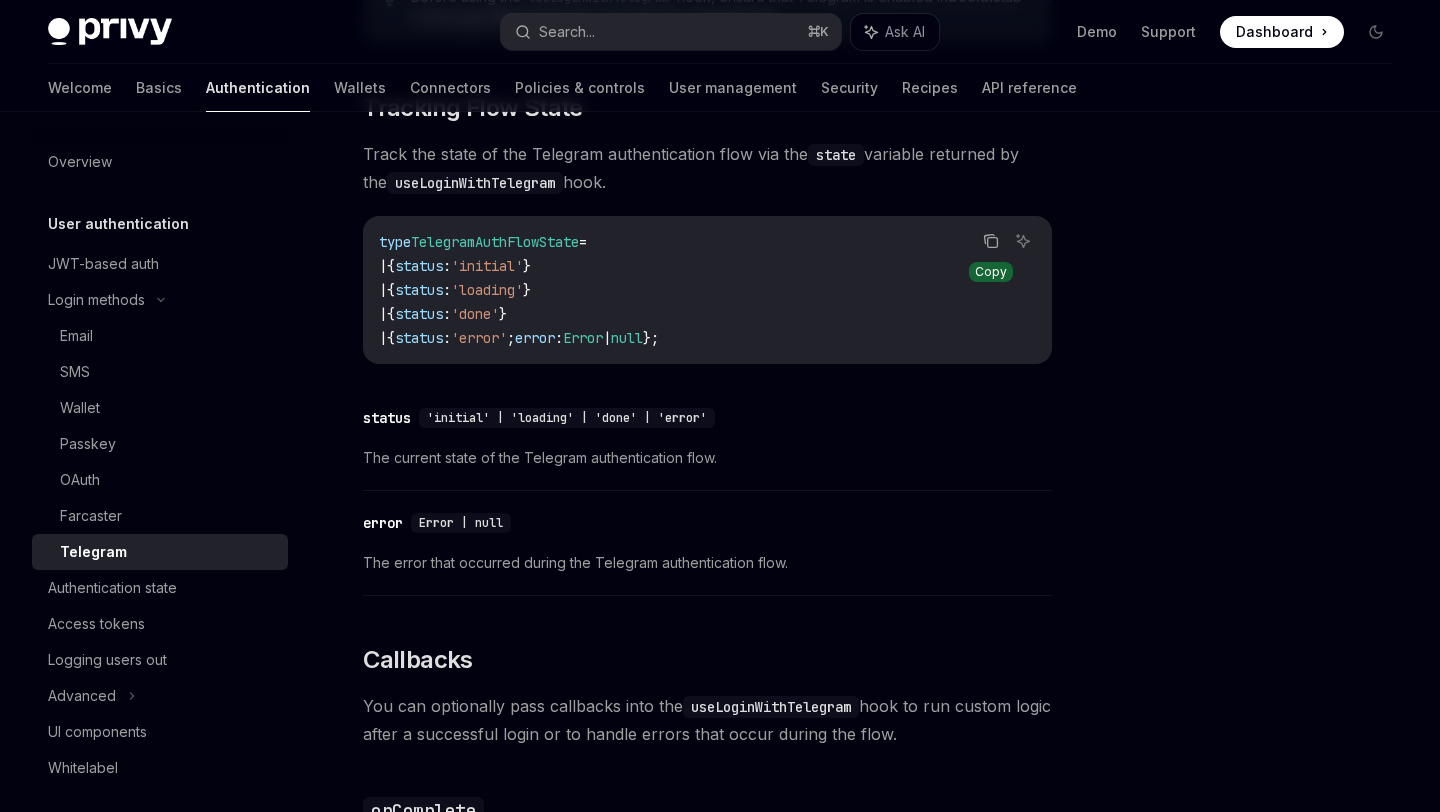 click at bounding box center [991, 241] 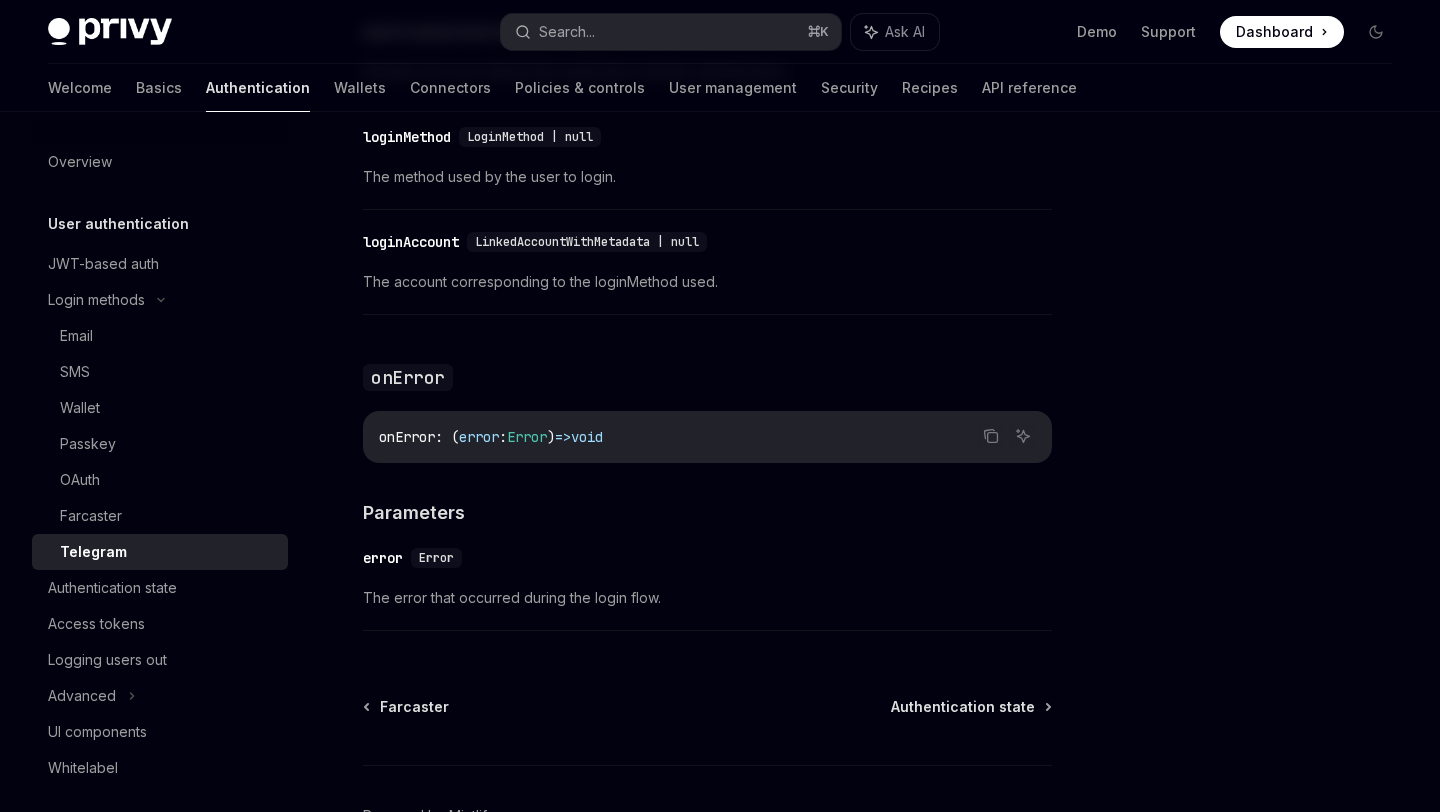 scroll, scrollTop: 2727, scrollLeft: 0, axis: vertical 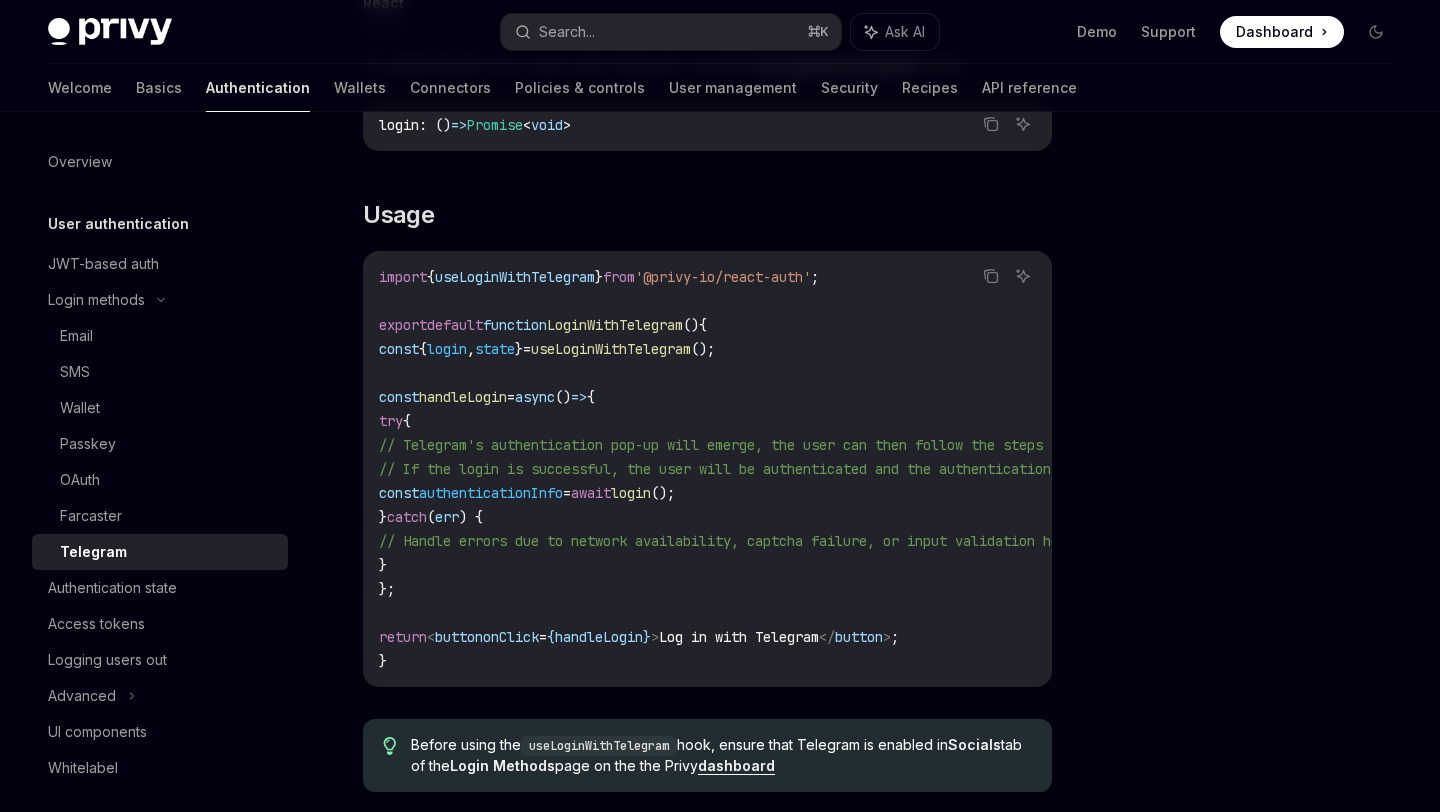 click on "import  { useLoginWithTelegram }  from  '@privy-io/react-auth' ;
export  default  function  LoginWithTelegram ()  {
const  { login ,  state }  =  useLoginWithTelegram ();
const  handleLogin  =  async  ()  =>  {
try  {
// Telegram's authentication pop-up will emerge, the user can then follow the steps to link its account.
// If the login is successful, the user will be authenticated and the authentication information will be returned as a result
const  authenticationInfo  =  await  login ();
}  catch  ( err ) {
// Handle errors due to network availability, captcha failure, or input validation here
}
};
return  < button  onClick = { handleLogin } > Log in with Telegram </ button > ;
}" at bounding box center [903, 469] 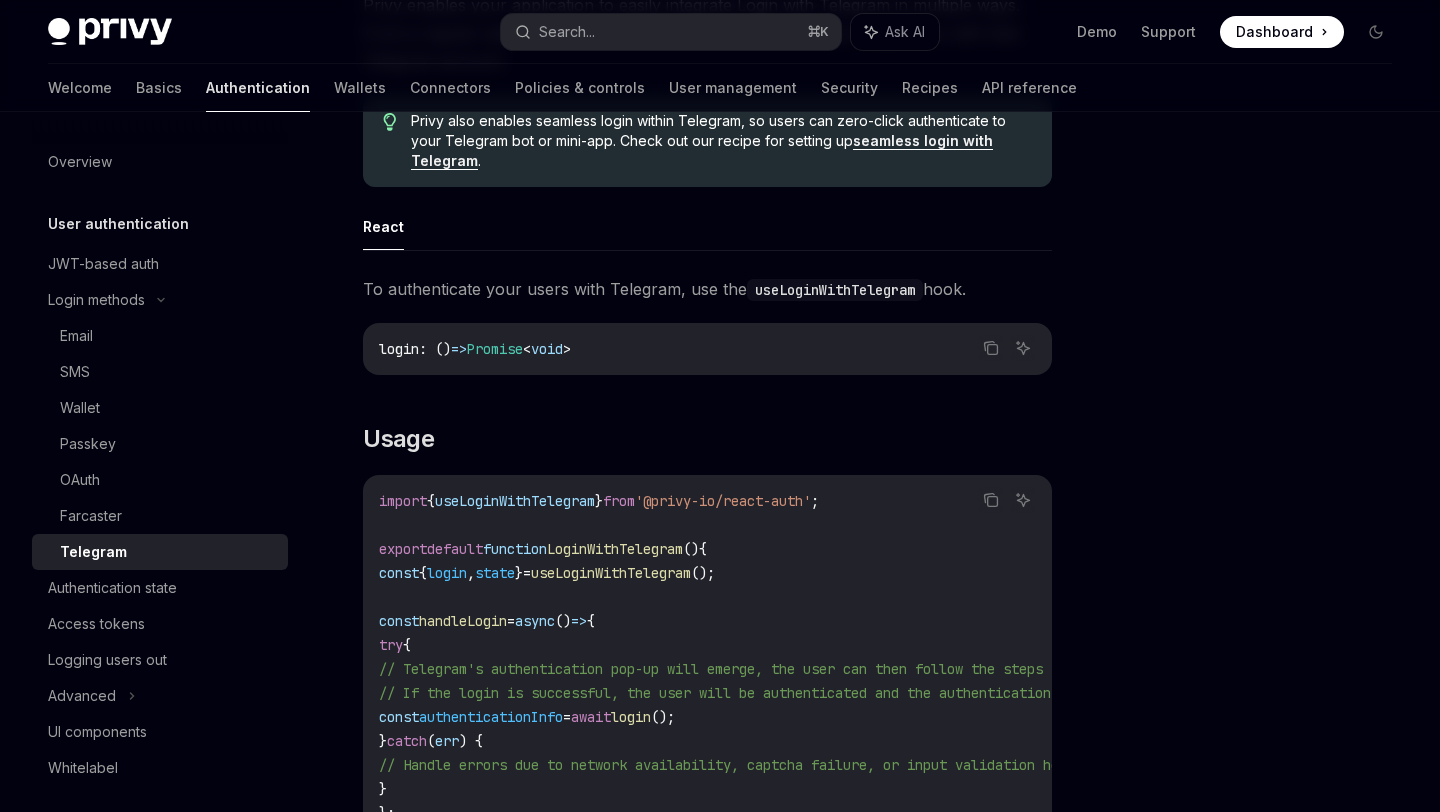 scroll, scrollTop: 318, scrollLeft: 0, axis: vertical 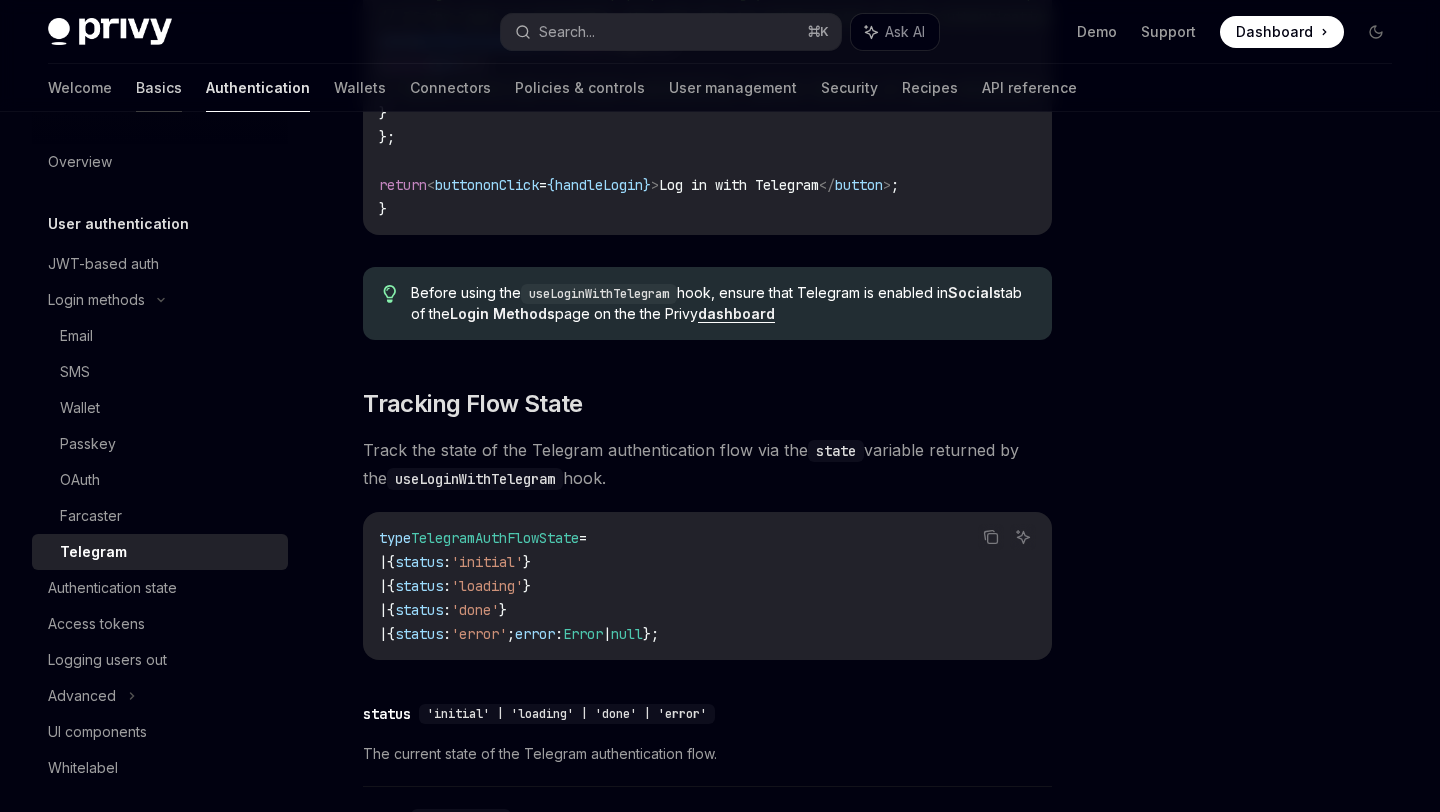 click on "Basics" at bounding box center [159, 88] 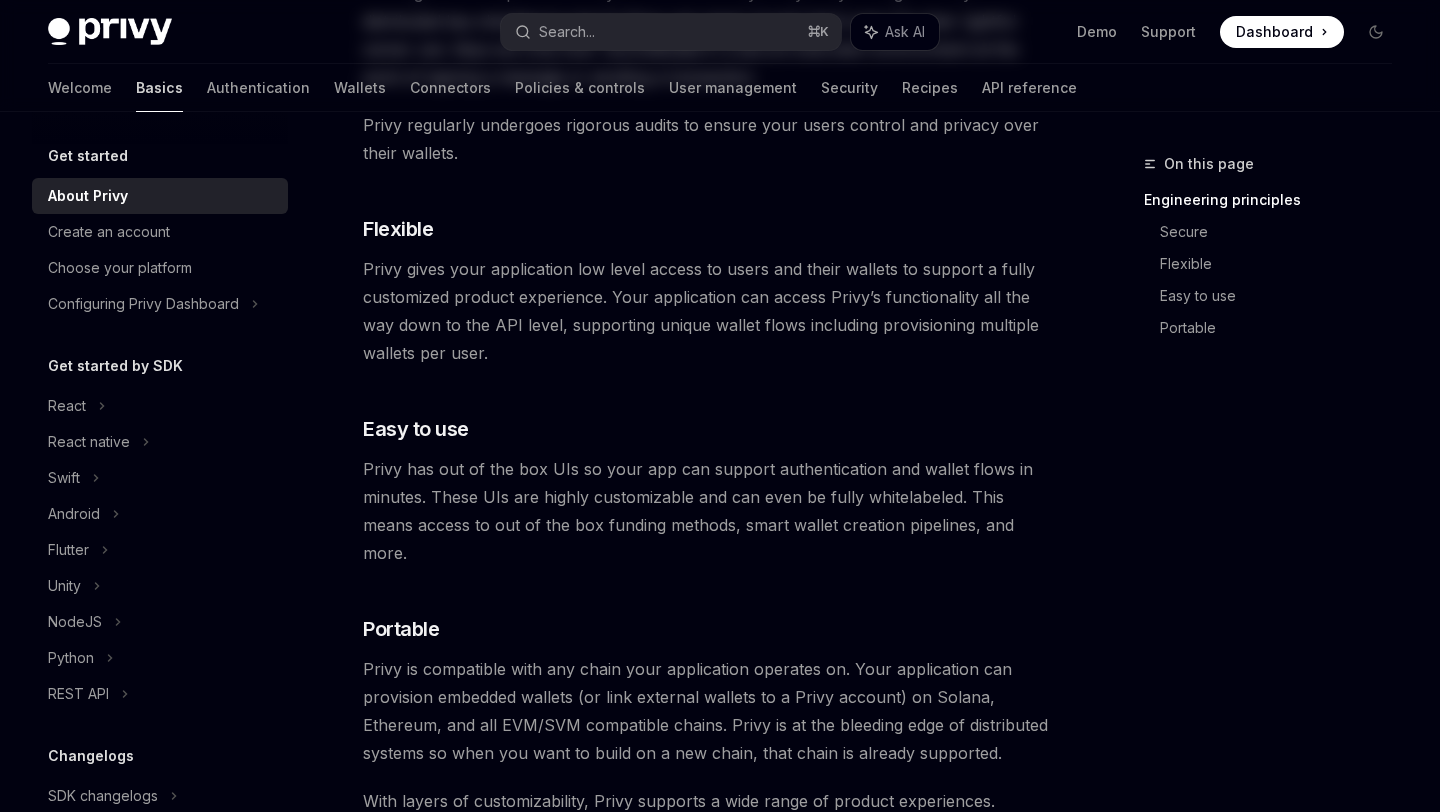 scroll, scrollTop: 0, scrollLeft: 0, axis: both 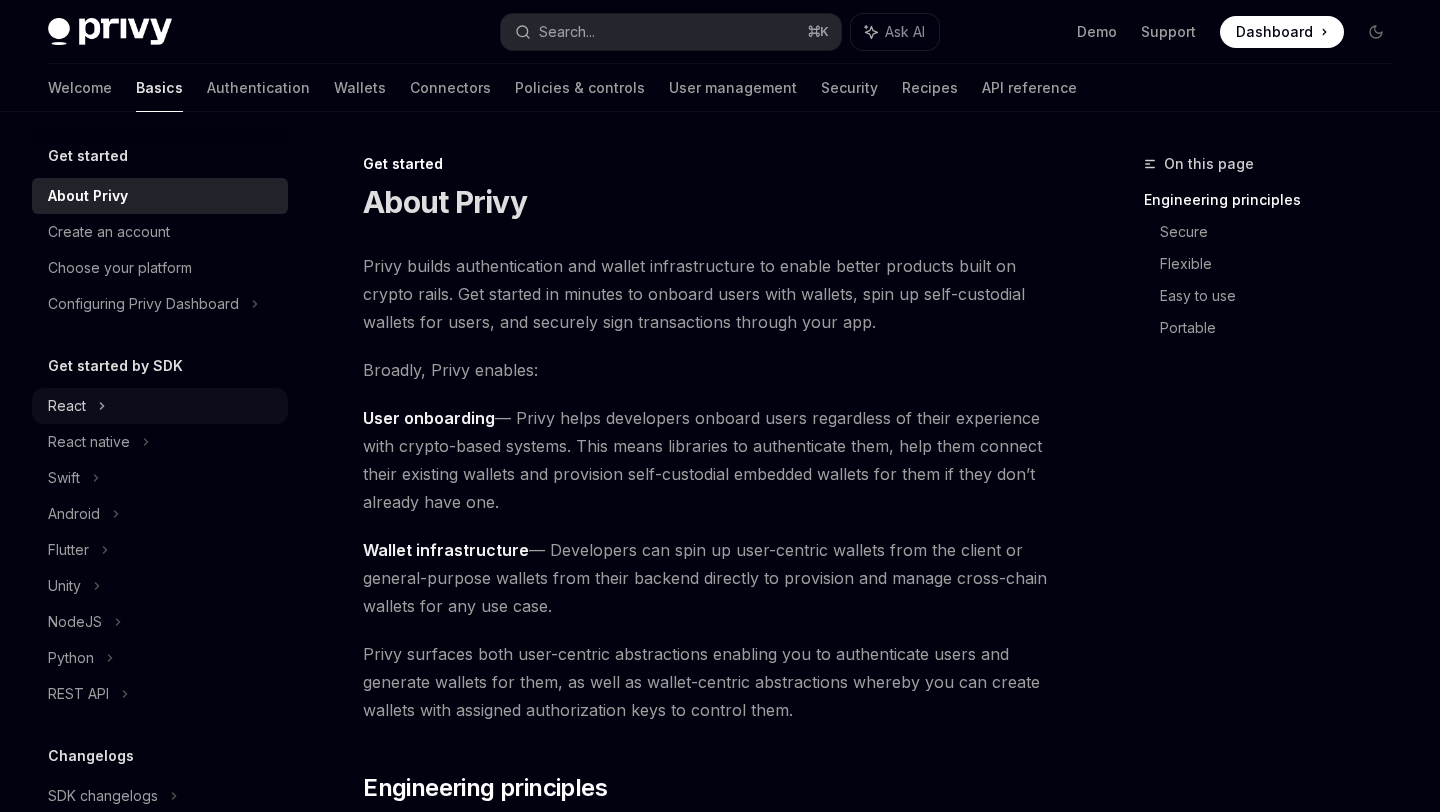 click on "React" at bounding box center [67, 406] 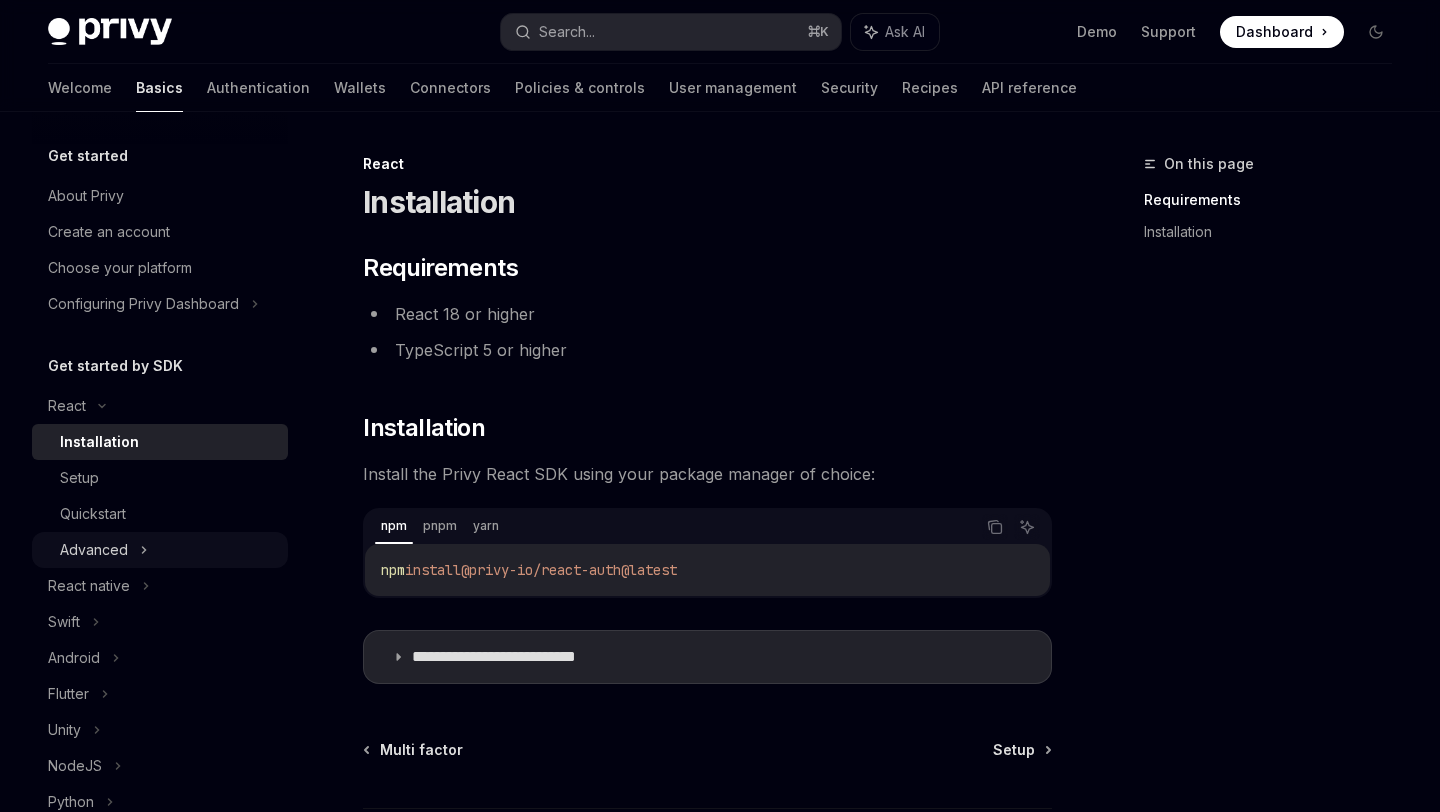click on "Advanced" at bounding box center (94, 550) 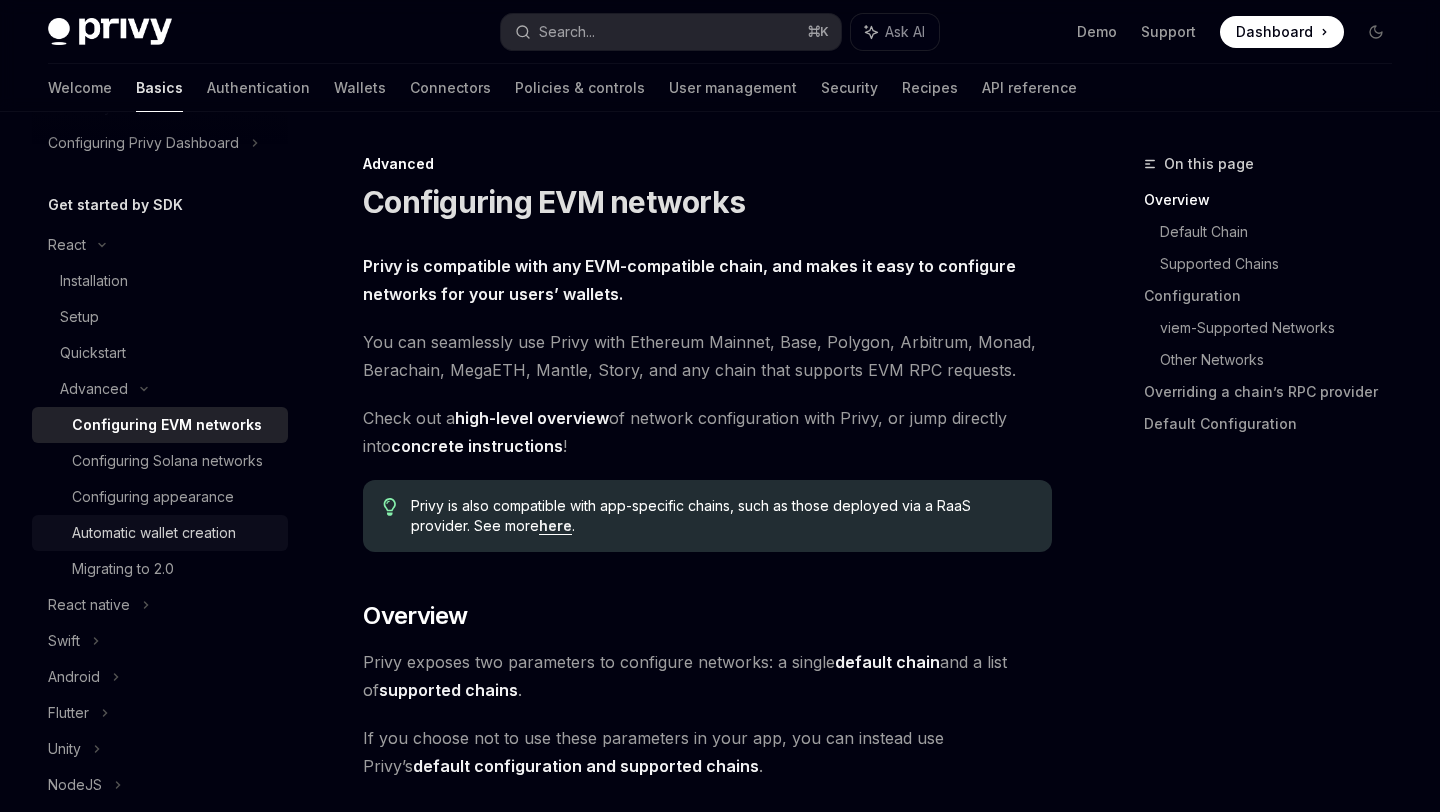 scroll, scrollTop: 504, scrollLeft: 0, axis: vertical 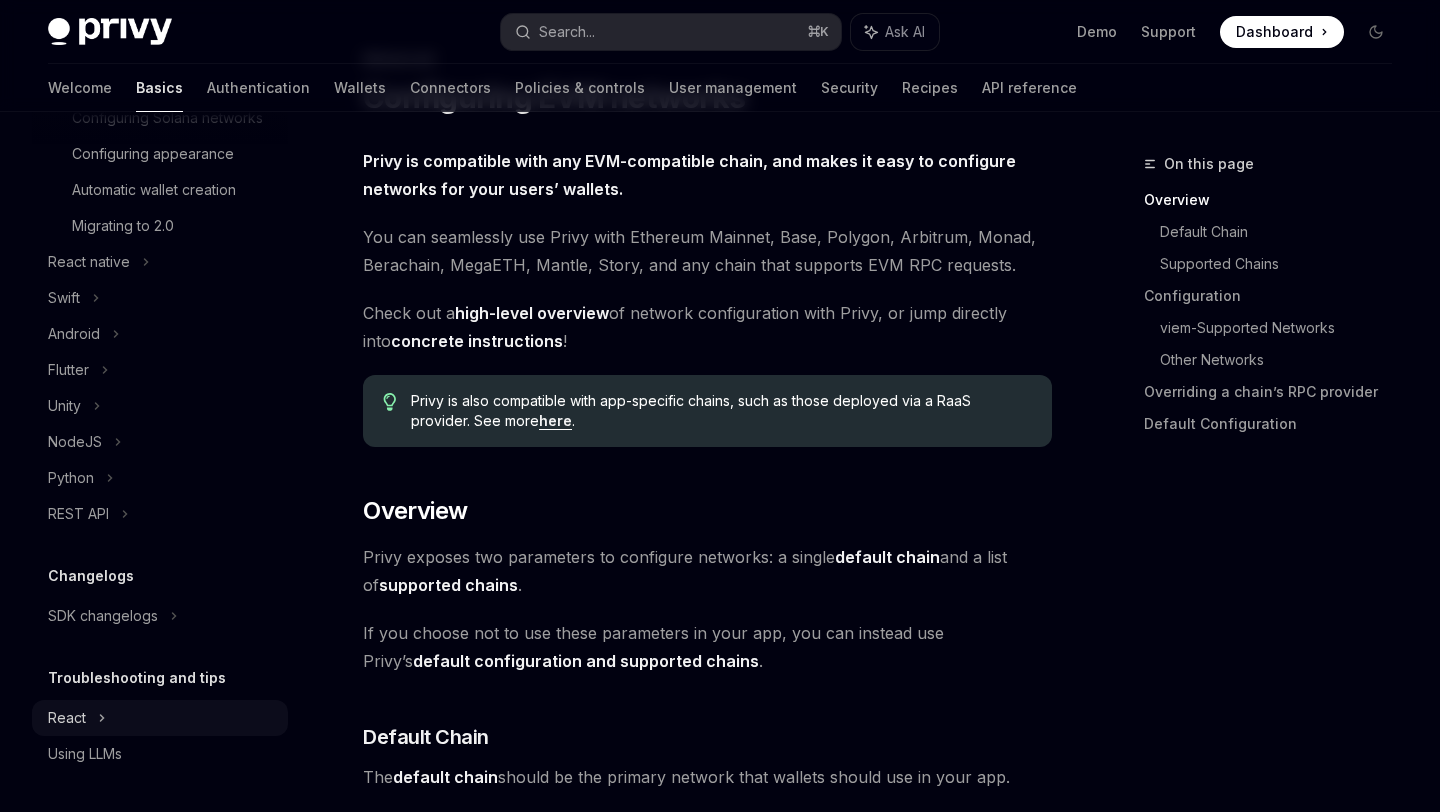 click on "React" at bounding box center (160, -98) 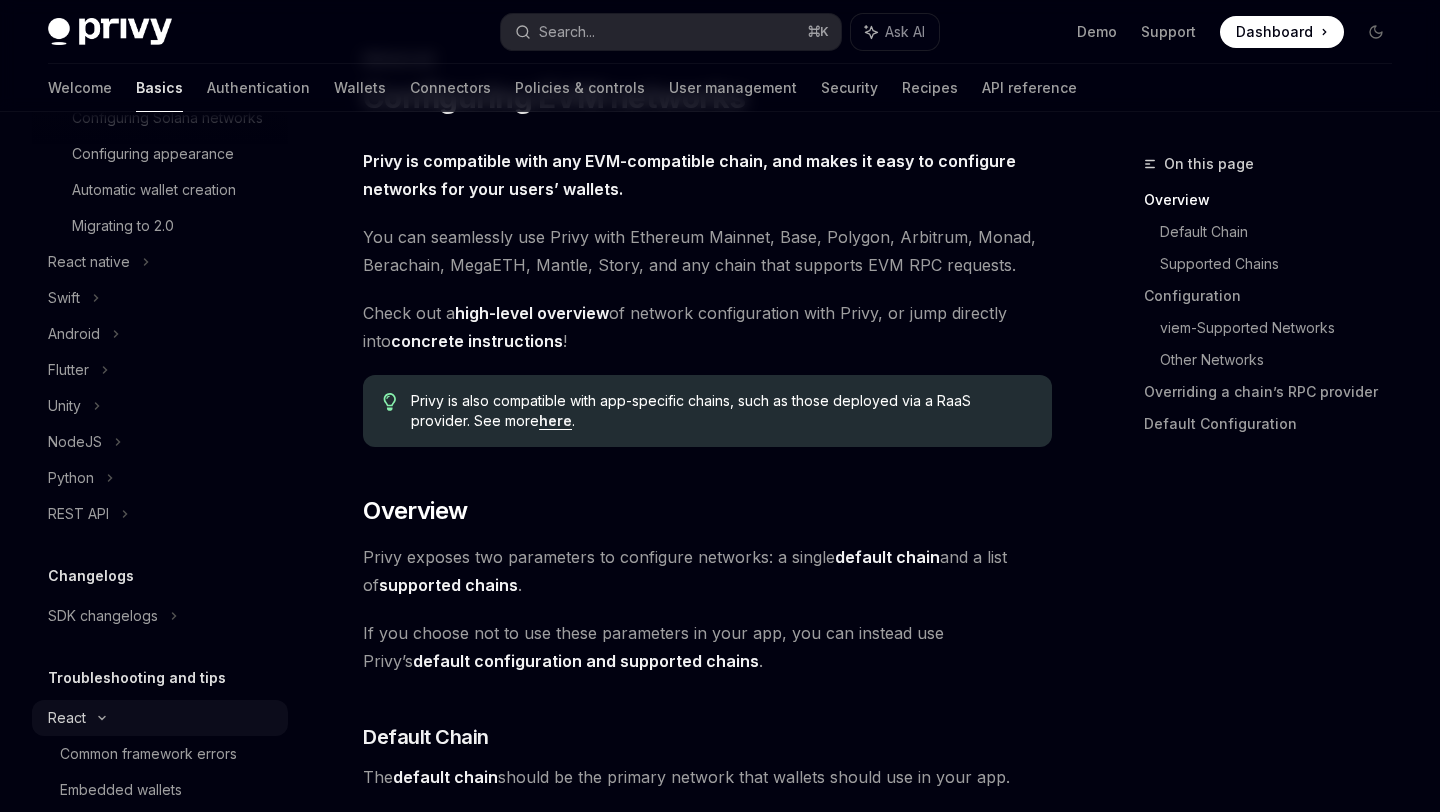 type on "*" 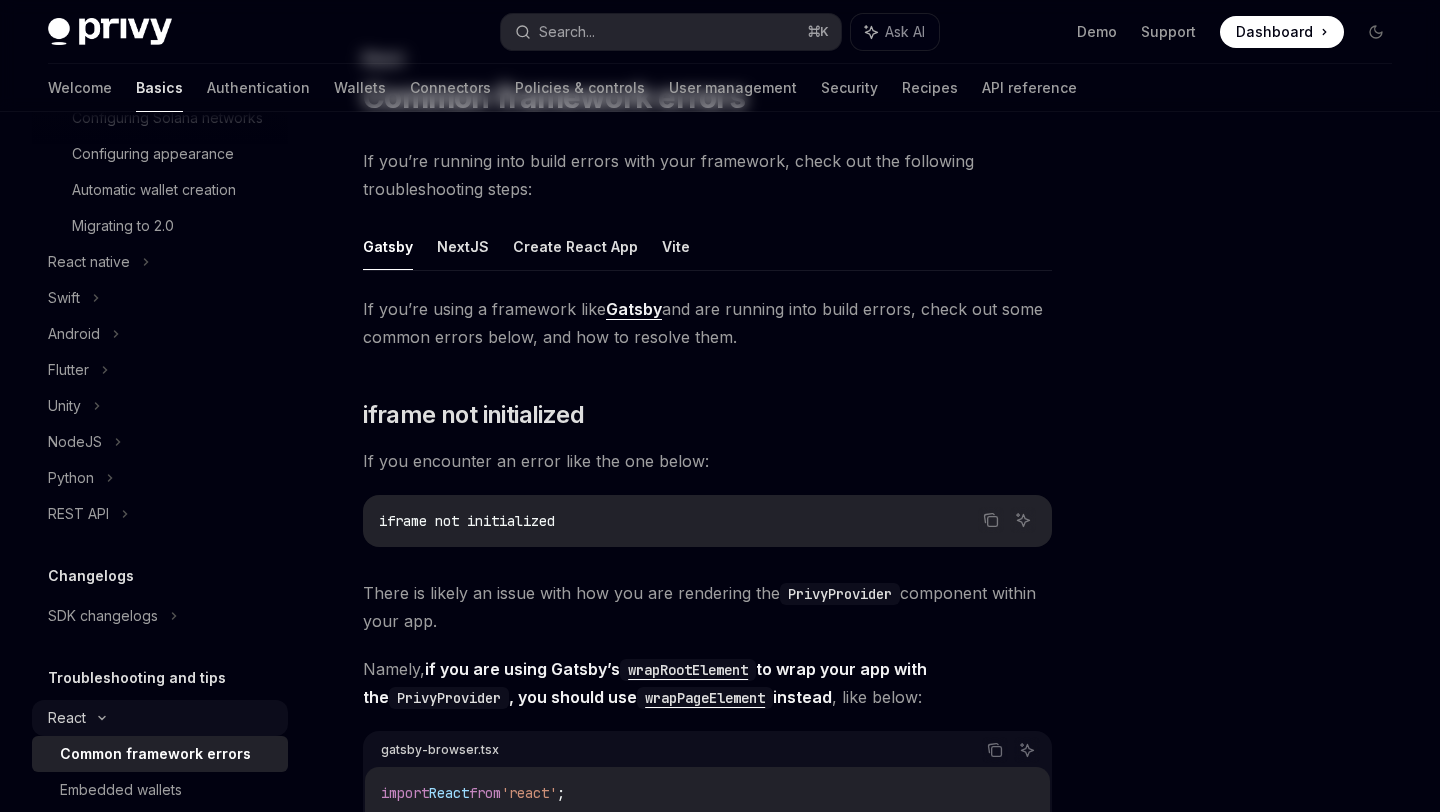 scroll, scrollTop: 0, scrollLeft: 0, axis: both 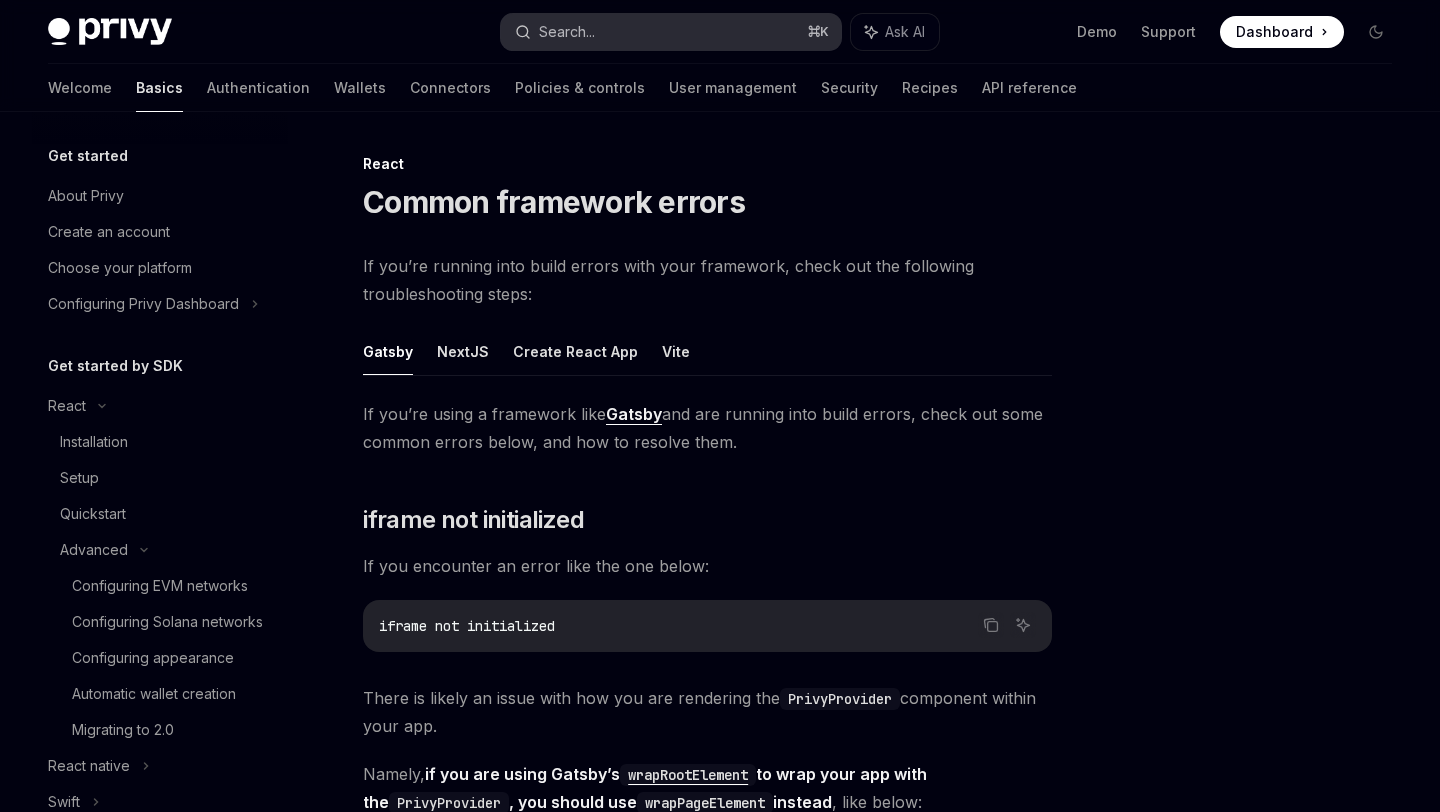 click on "Search..." at bounding box center [567, 32] 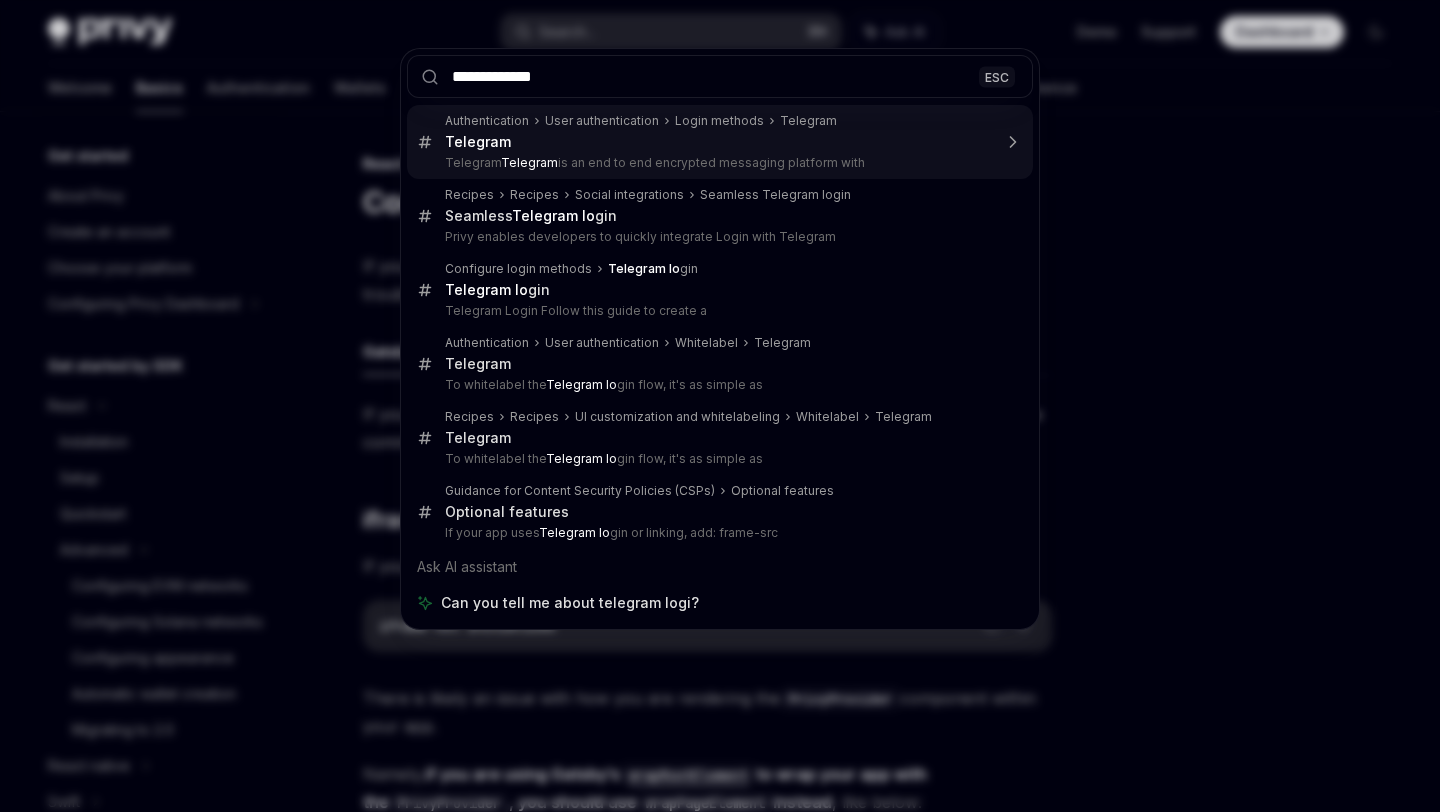 type on "**********" 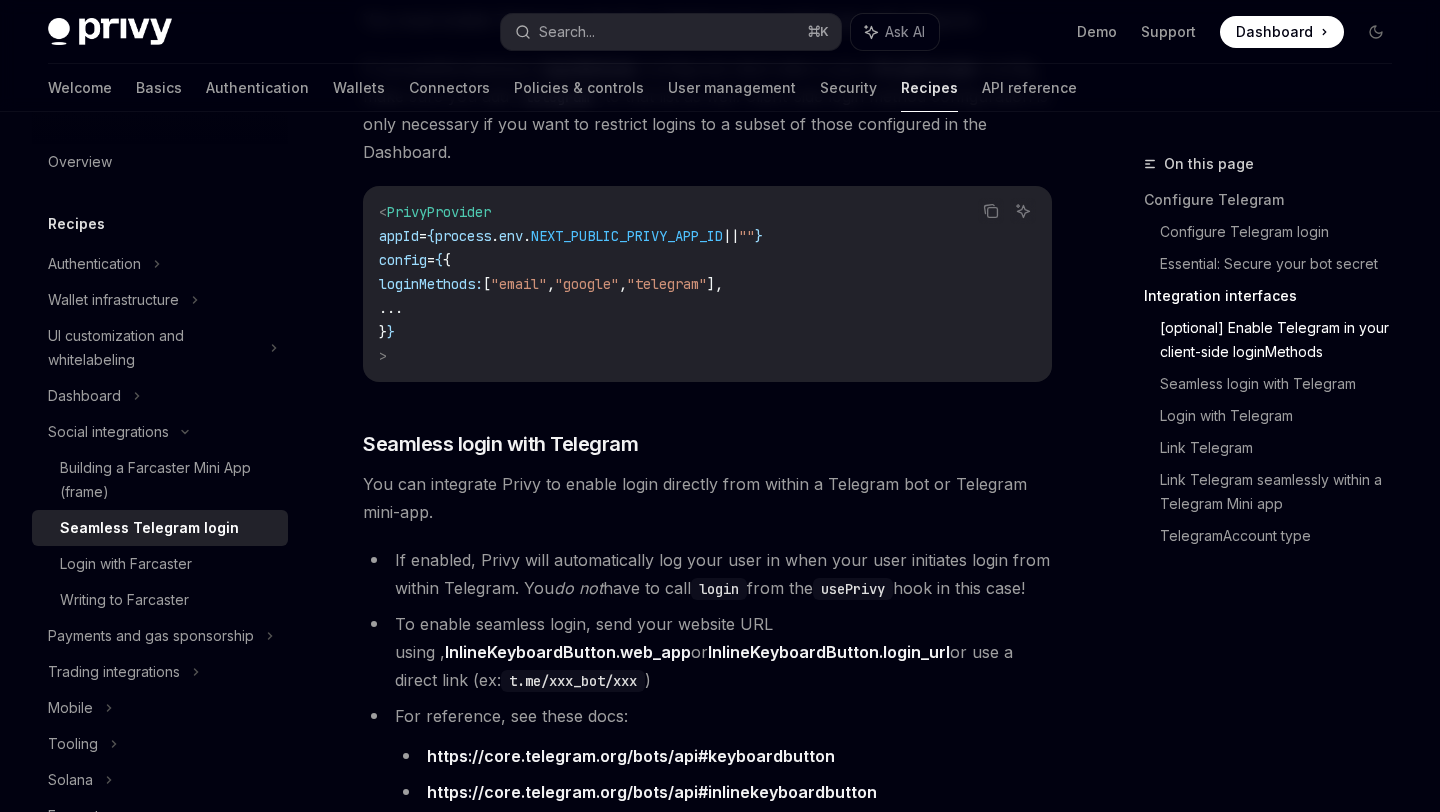 scroll, scrollTop: 1602, scrollLeft: 0, axis: vertical 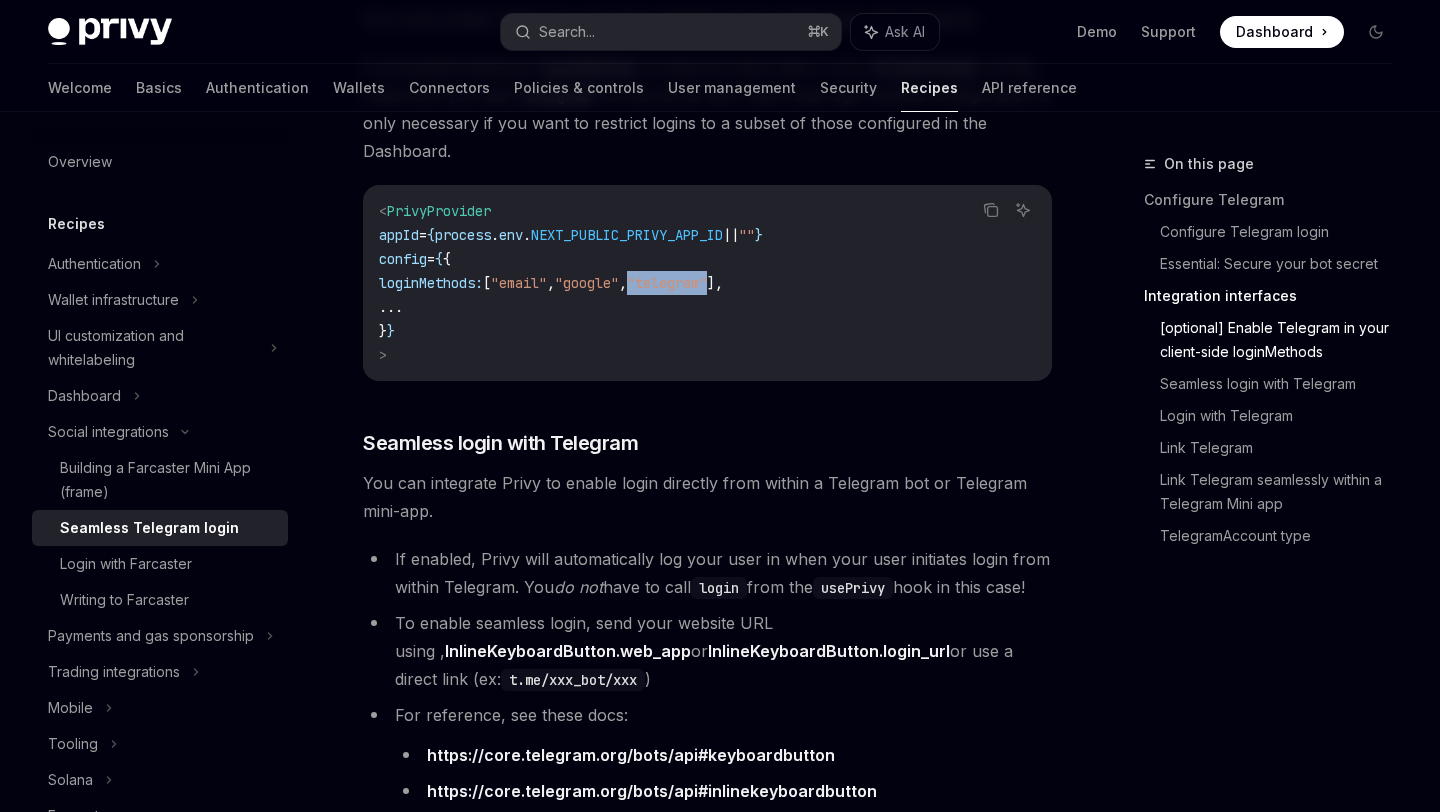 drag, startPoint x: 802, startPoint y: 285, endPoint x: 716, endPoint y: 289, distance: 86.09297 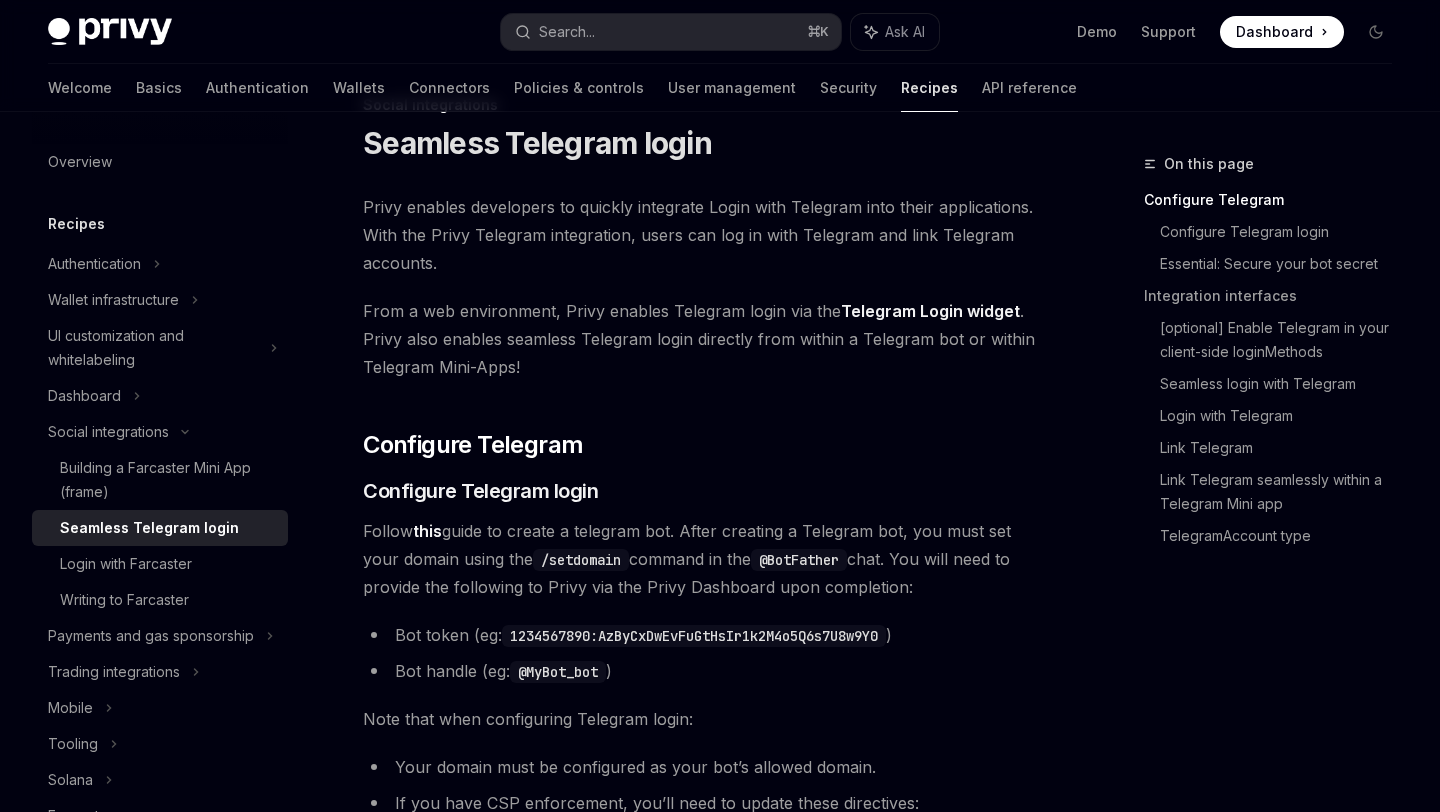 scroll, scrollTop: 65, scrollLeft: 0, axis: vertical 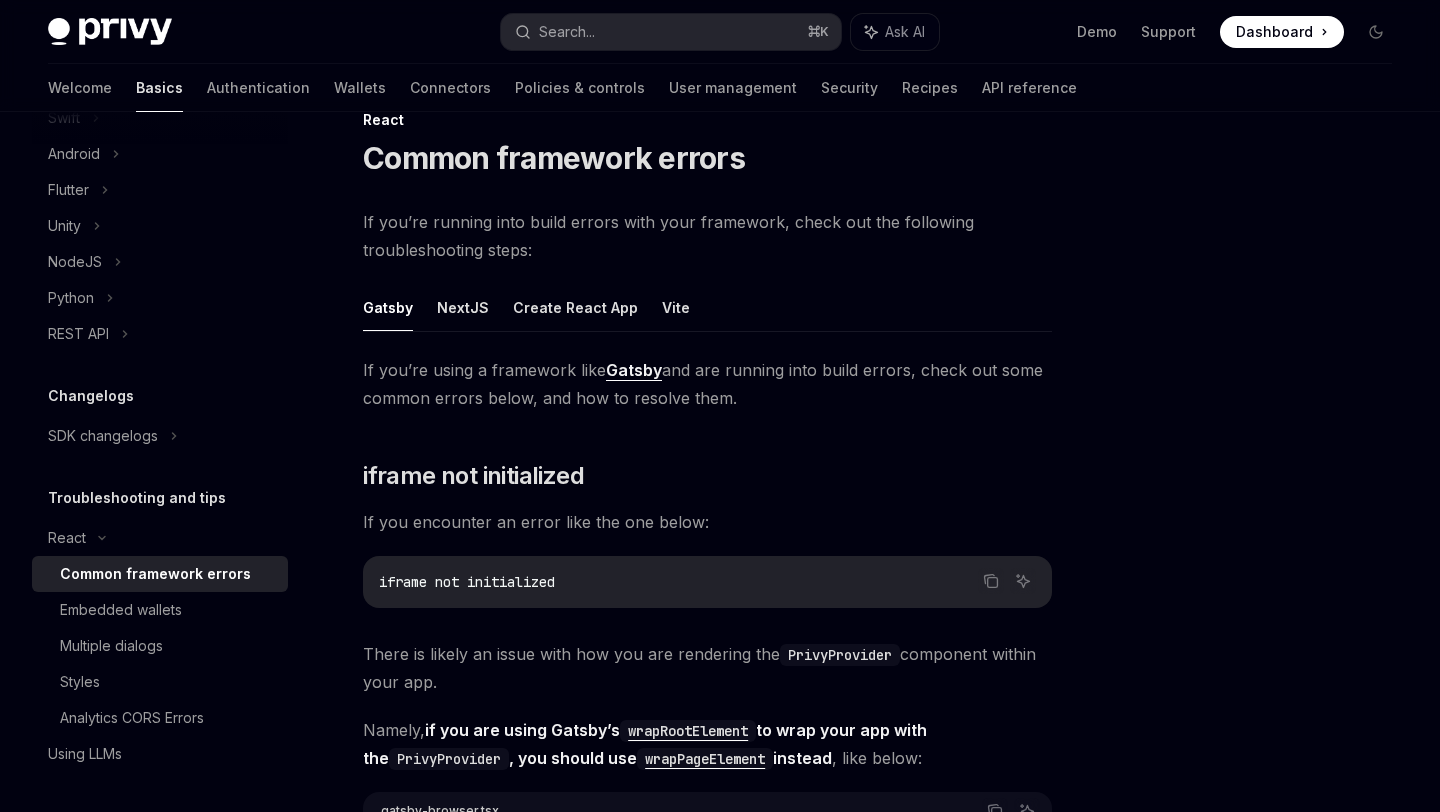 type on "*" 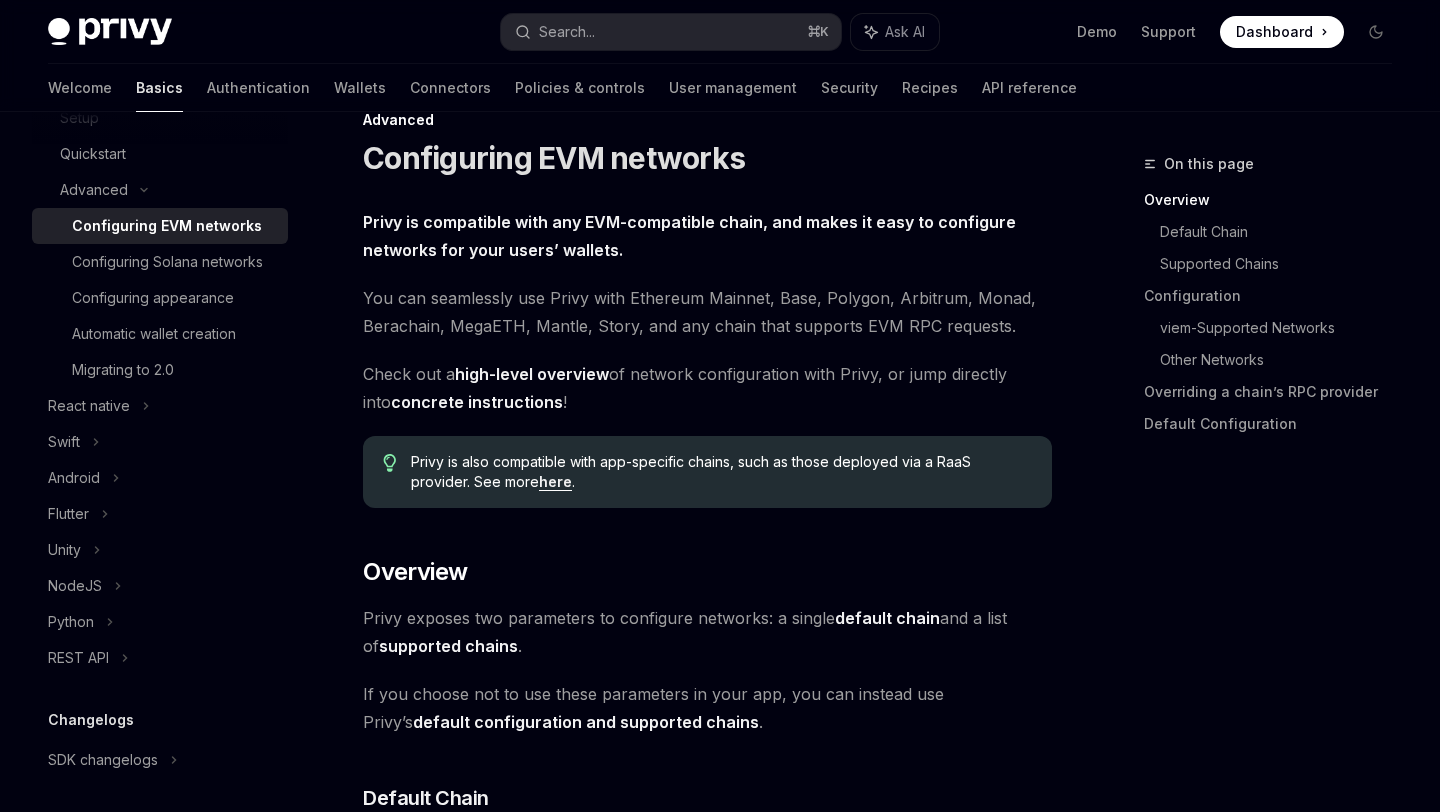 scroll, scrollTop: 105, scrollLeft: 0, axis: vertical 